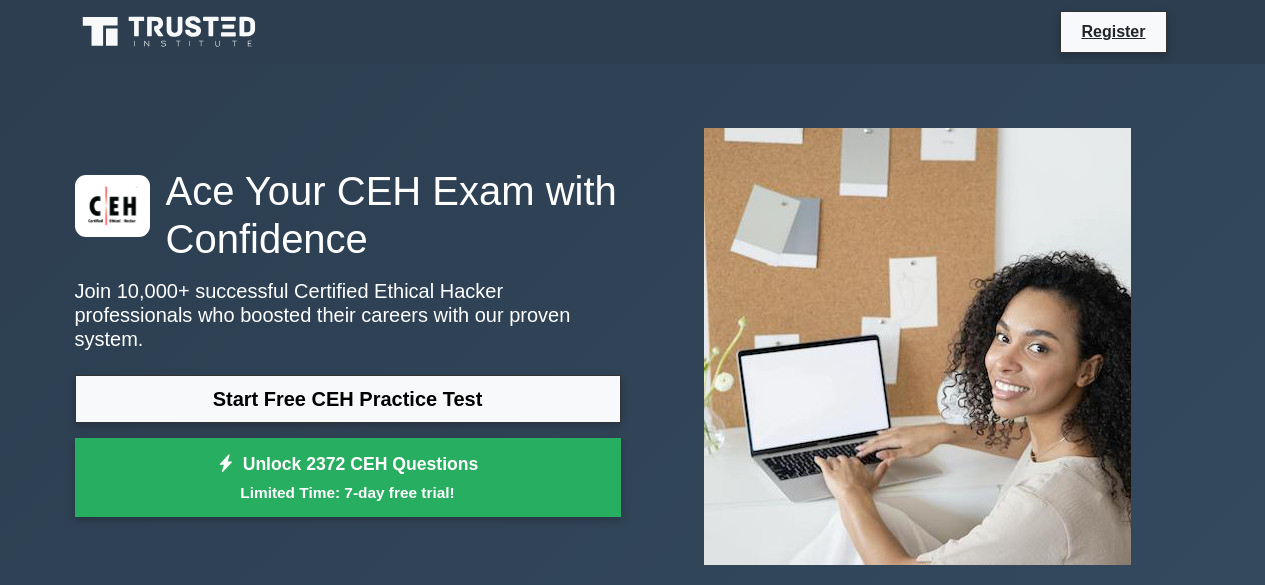 scroll, scrollTop: 0, scrollLeft: 0, axis: both 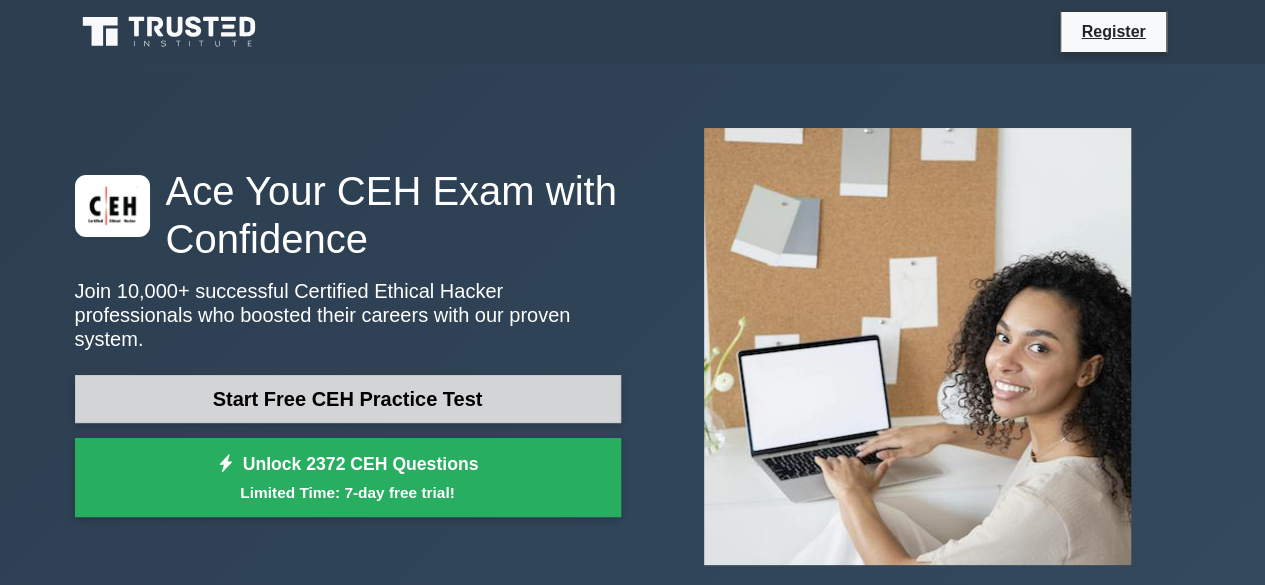 click on "Start Free CEH Practice Test" at bounding box center [348, 399] 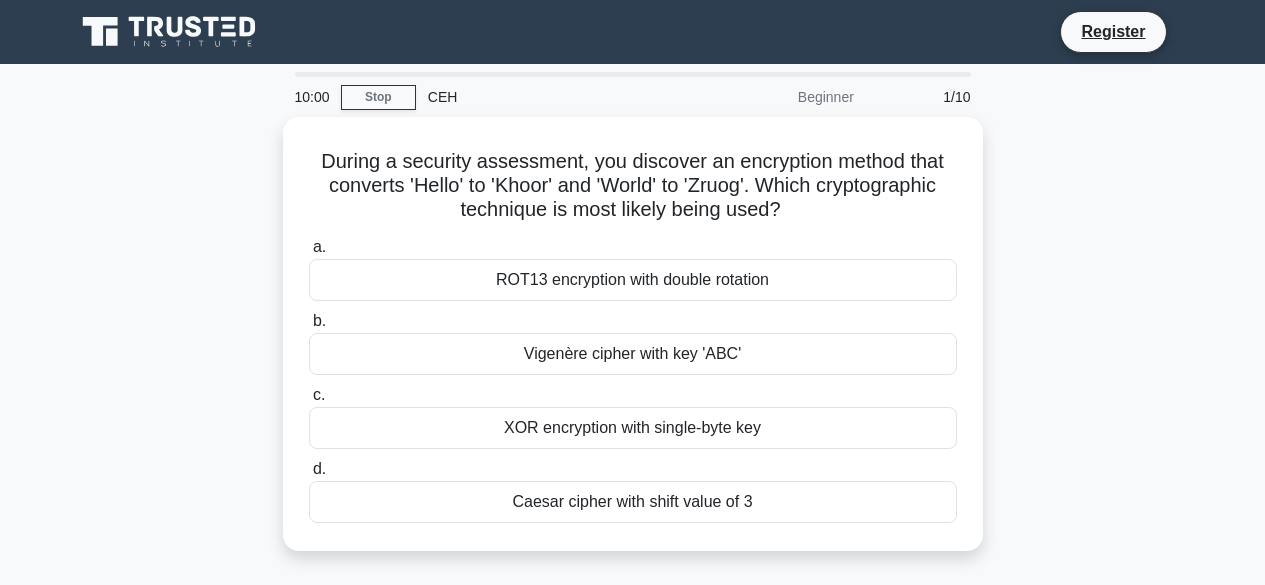 scroll, scrollTop: 0, scrollLeft: 0, axis: both 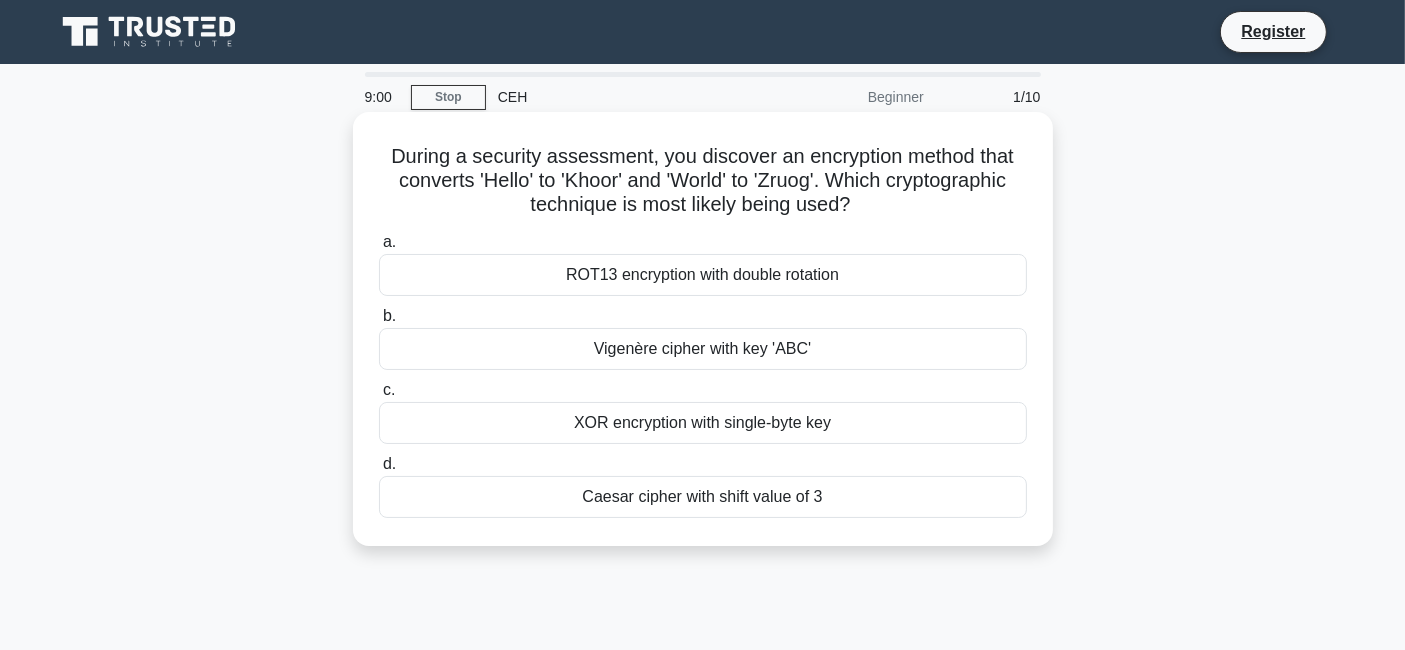 click on "Caesar cipher with shift value of 3" at bounding box center [703, 497] 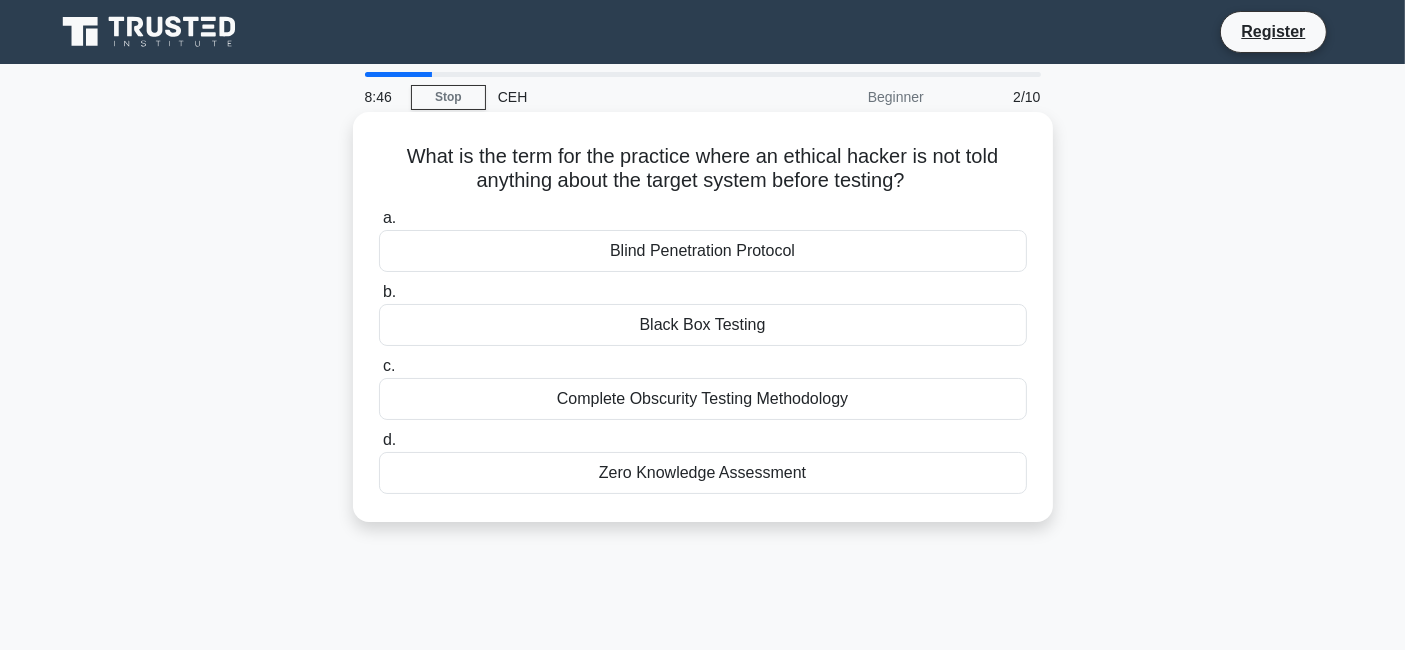 click on "Black Box Testing" at bounding box center (703, 325) 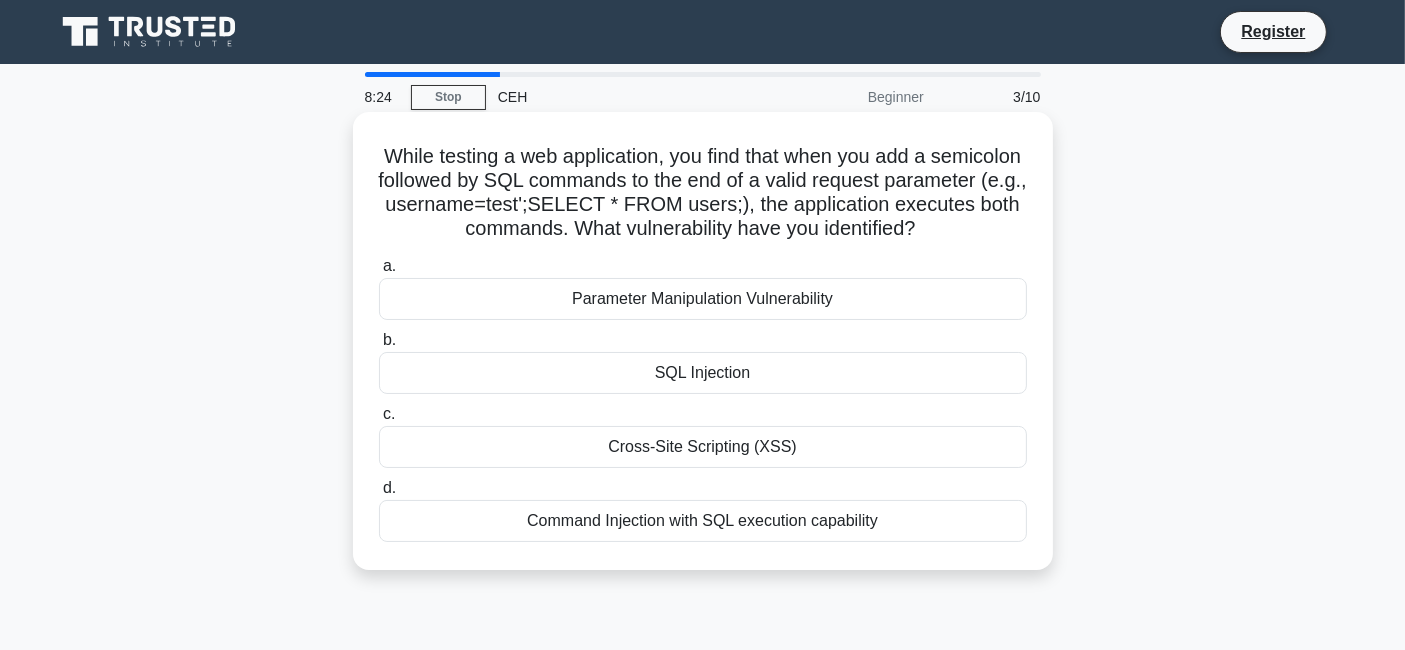 click on "SQL Injection" at bounding box center (703, 373) 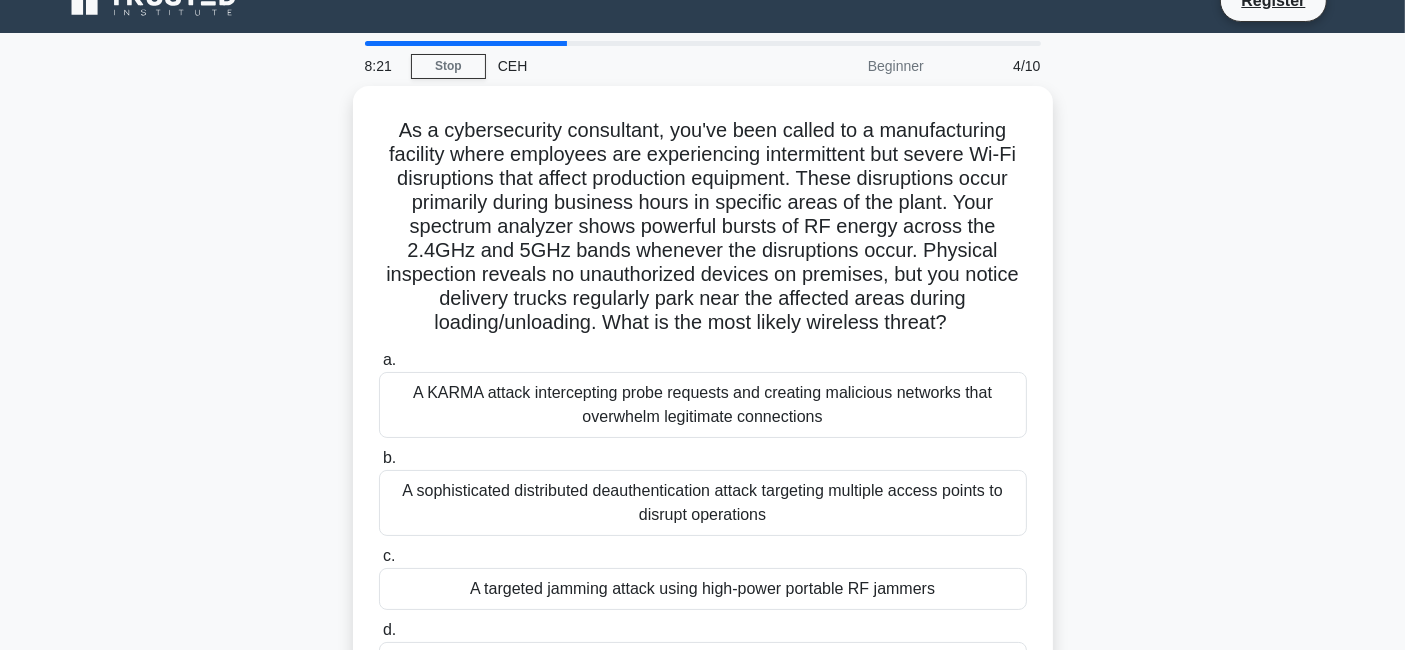 scroll, scrollTop: 44, scrollLeft: 0, axis: vertical 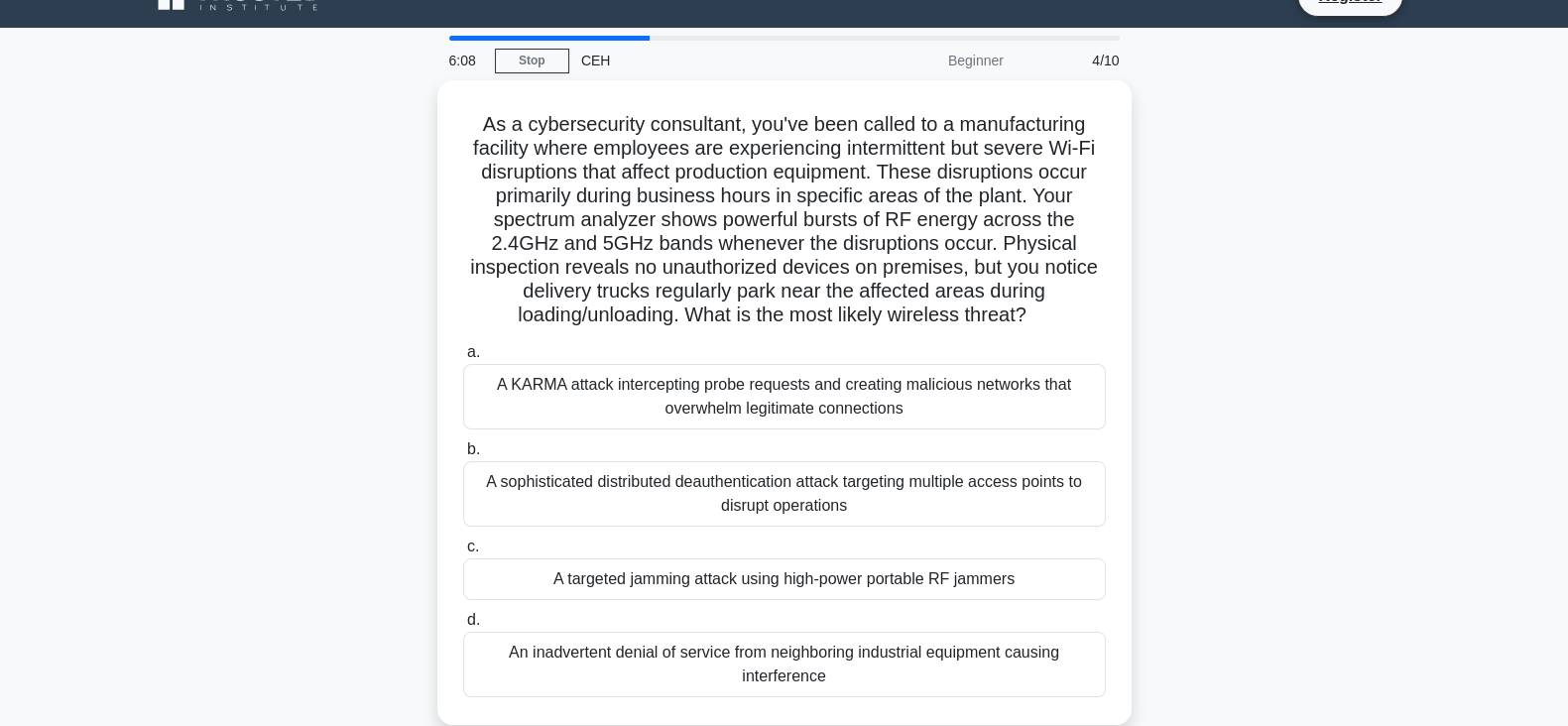 click on "6:08
Stop
CEH
Beginner
4/10
As a cybersecurity consultant, you've been called to a manufacturing facility where employees are experiencing intermittent but severe Wi-Fi disruptions that affect production equipment. These disruptions occur primarily during business hours in specific areas of the plant. Your spectrum analyzer shows powerful bursts of RF energy across the 2.4GHz and 5GHz bands whenever the disruptions occur. Physical inspection reveals no unauthorized devices on premises, but you notice delivery trucks regularly park near the affected areas during loading/unloading. What is the most likely wireless threat?
a. b. c. d." at bounding box center (784, 532) 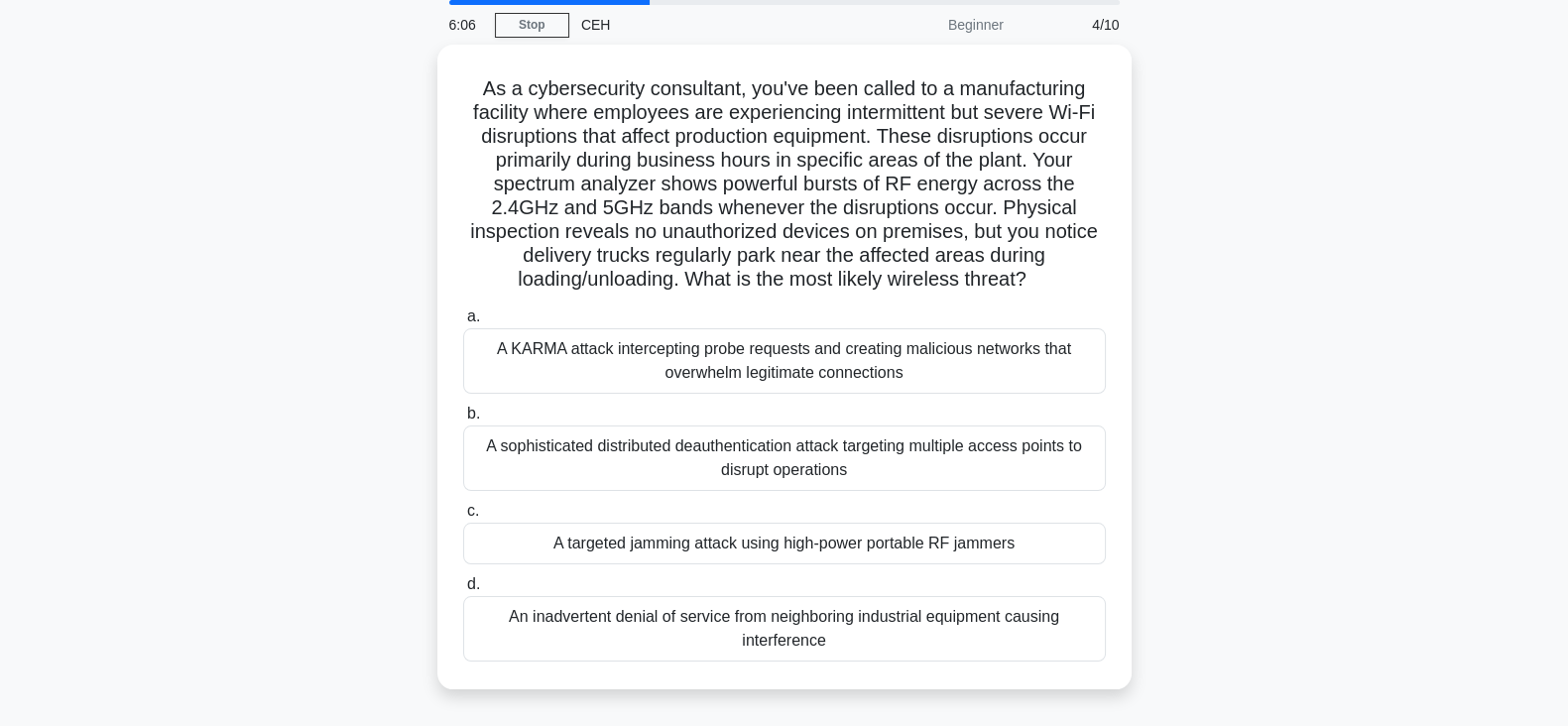 scroll, scrollTop: 85, scrollLeft: 0, axis: vertical 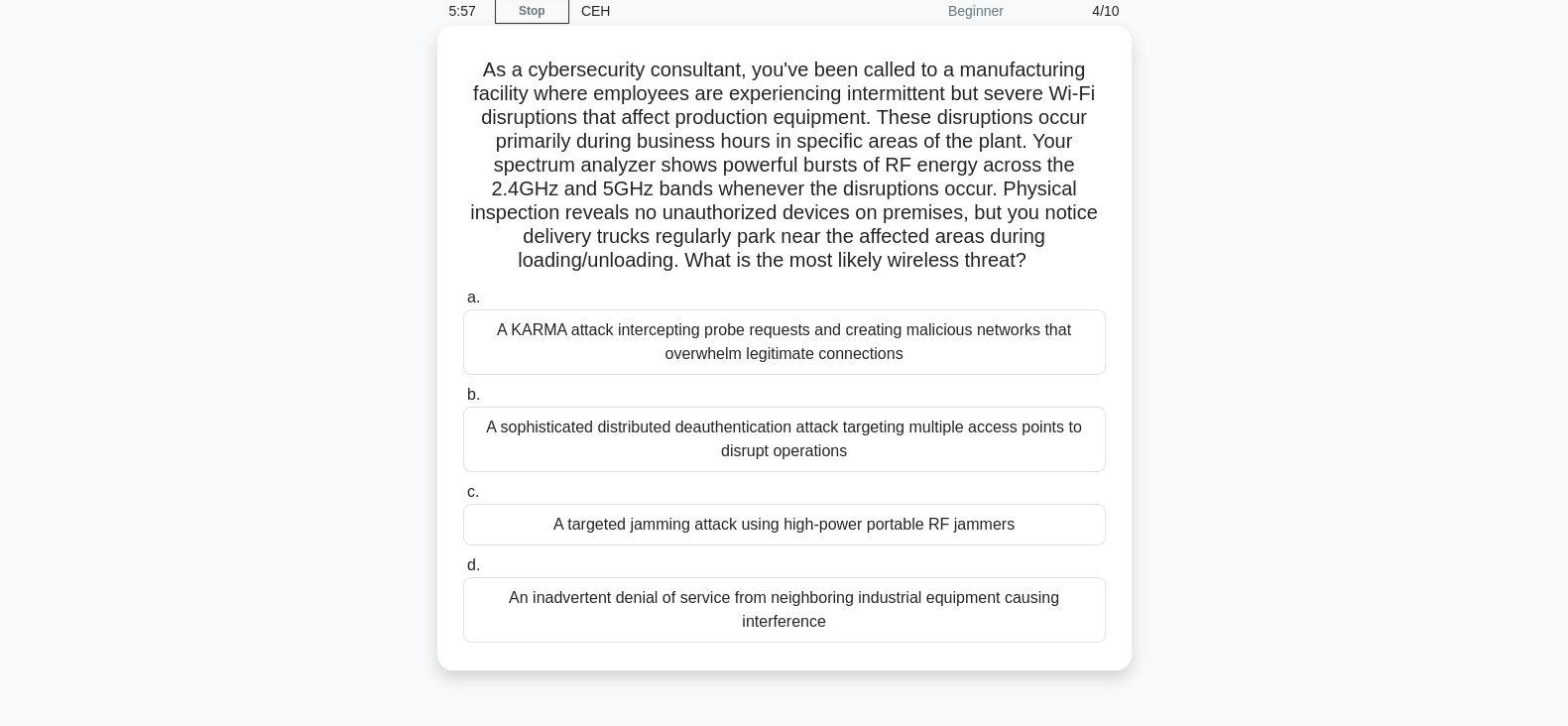 click on "A targeted jamming attack using high-power portable RF jammers" at bounding box center (784, 525) 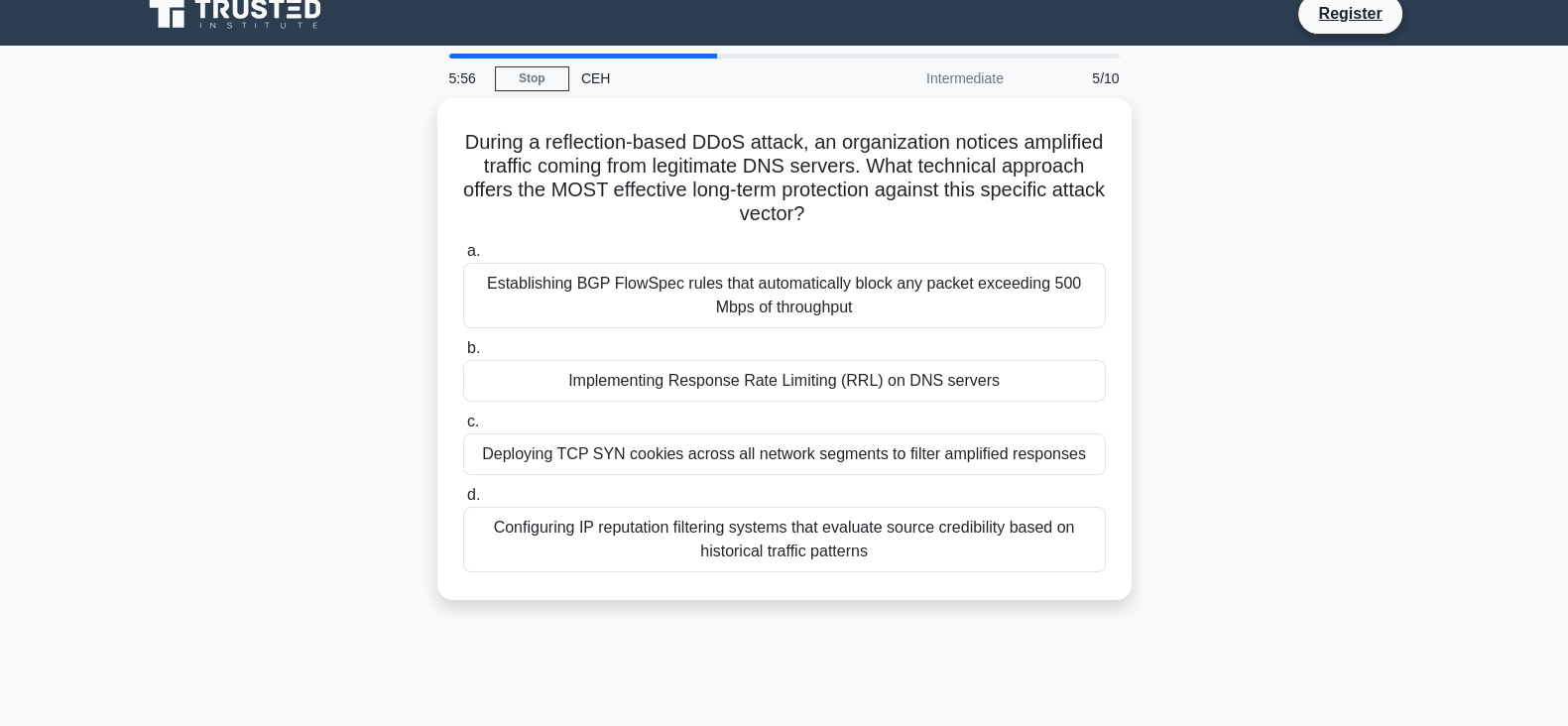scroll, scrollTop: 0, scrollLeft: 0, axis: both 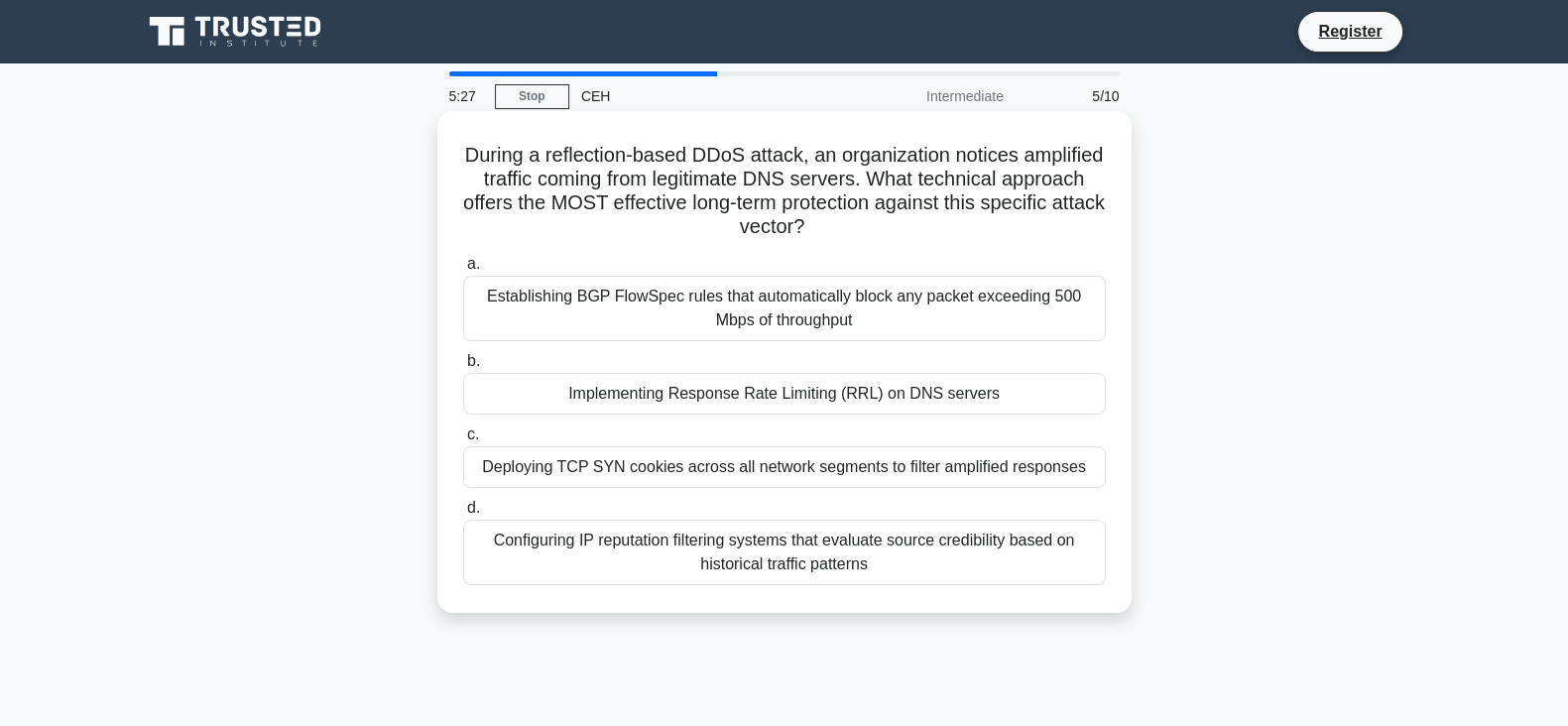 click on "Implementing Response Rate Limiting (RRL) on DNS servers" at bounding box center (784, 394) 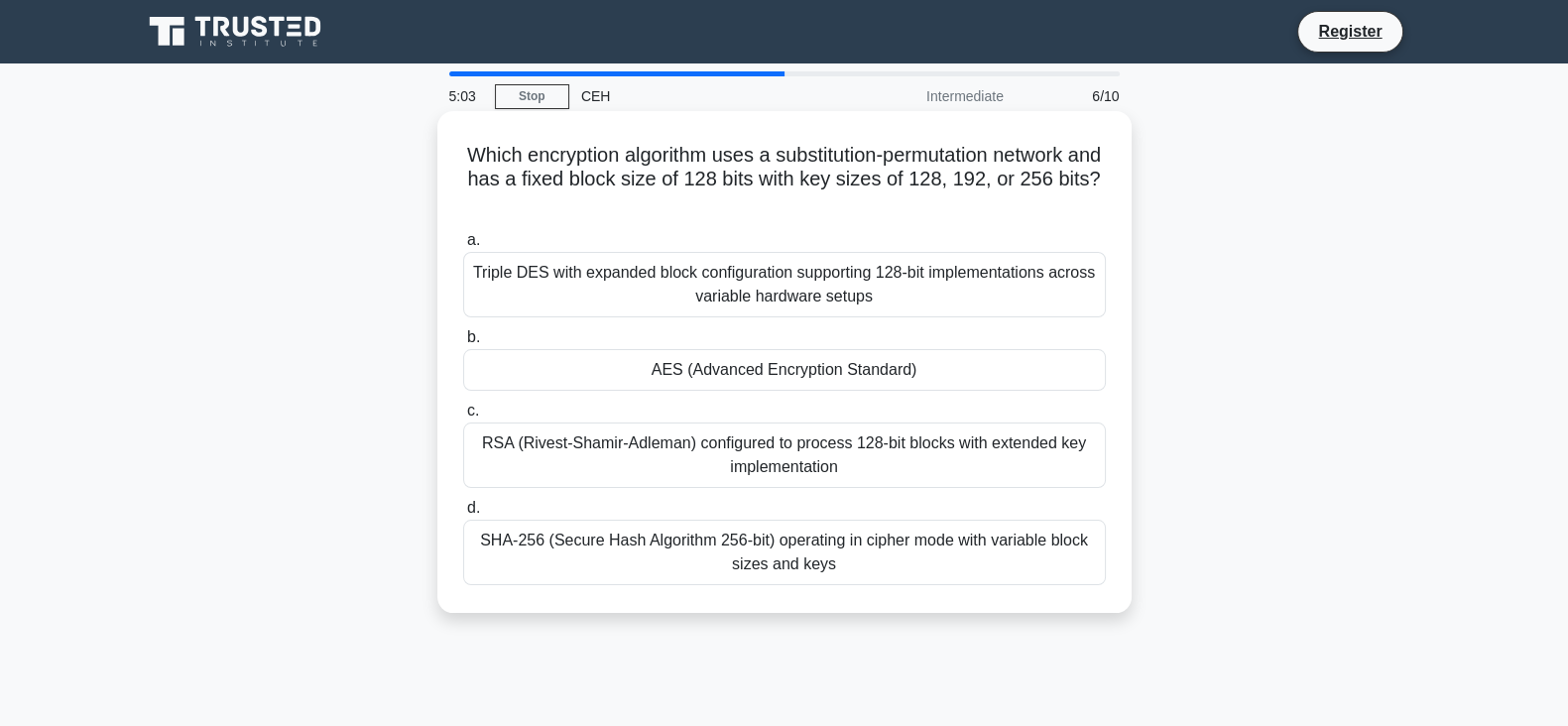click on "AES (Advanced Encryption Standard)" at bounding box center [784, 370] 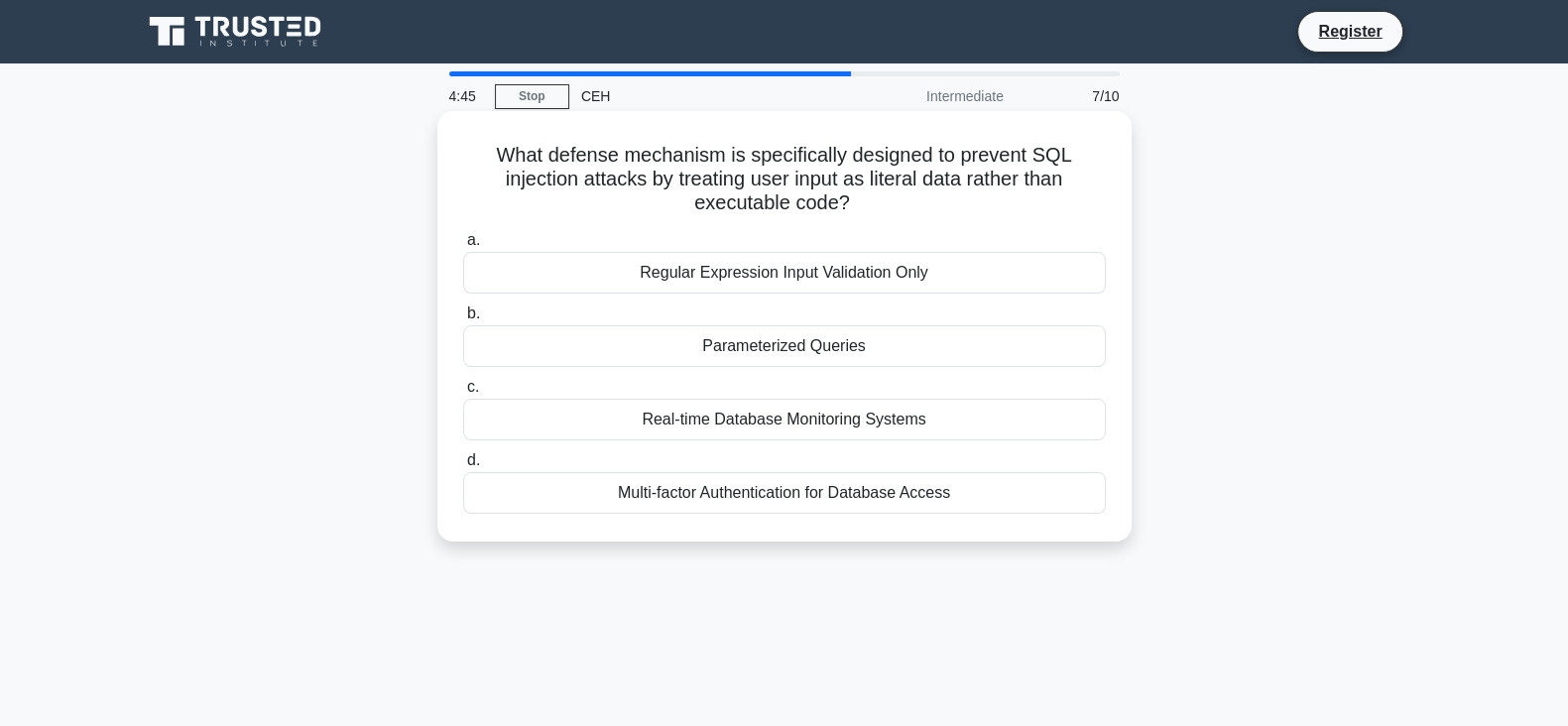 click on "Regular Expression Input Validation Only" at bounding box center (784, 273) 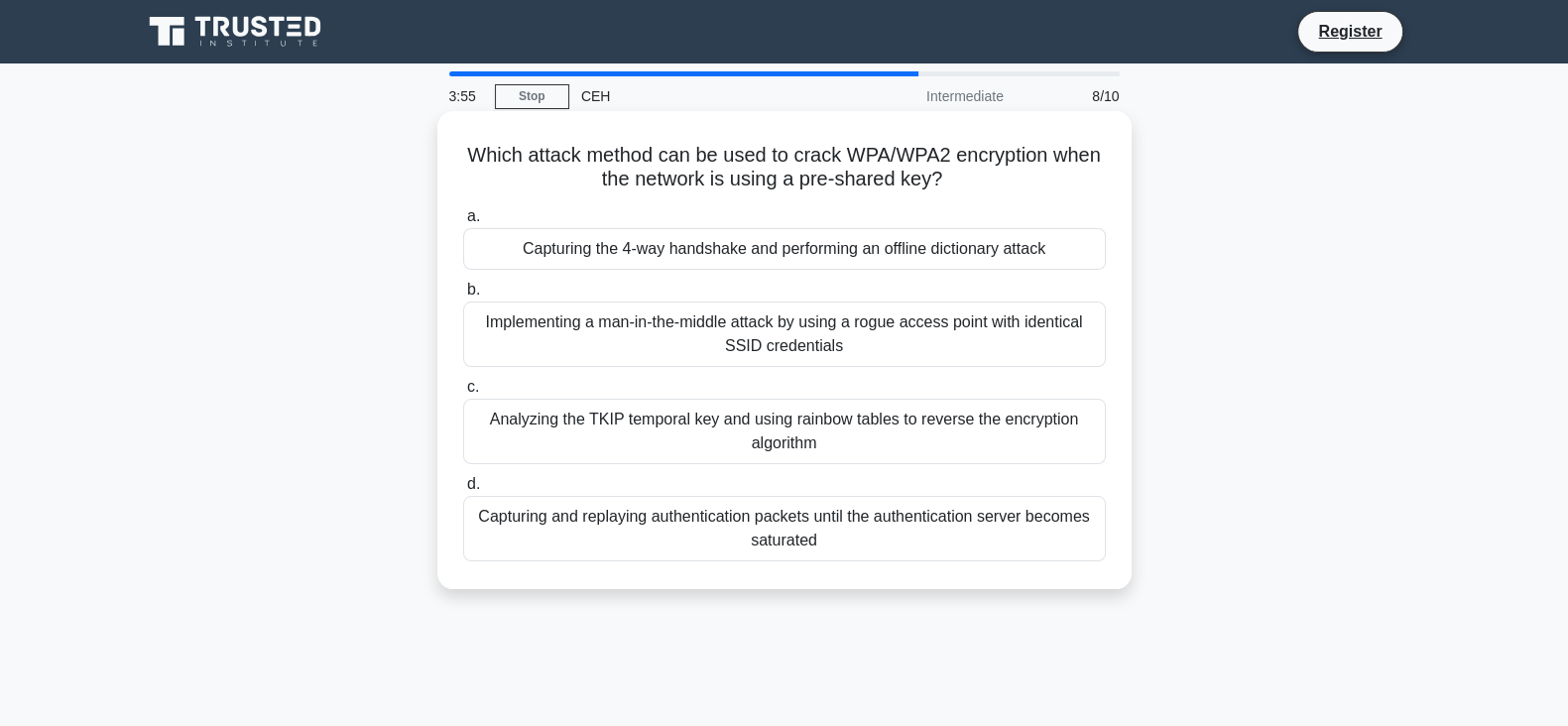 click on "Implementing a man-in-the-middle attack by using a rogue access point with identical SSID credentials" at bounding box center [784, 334] 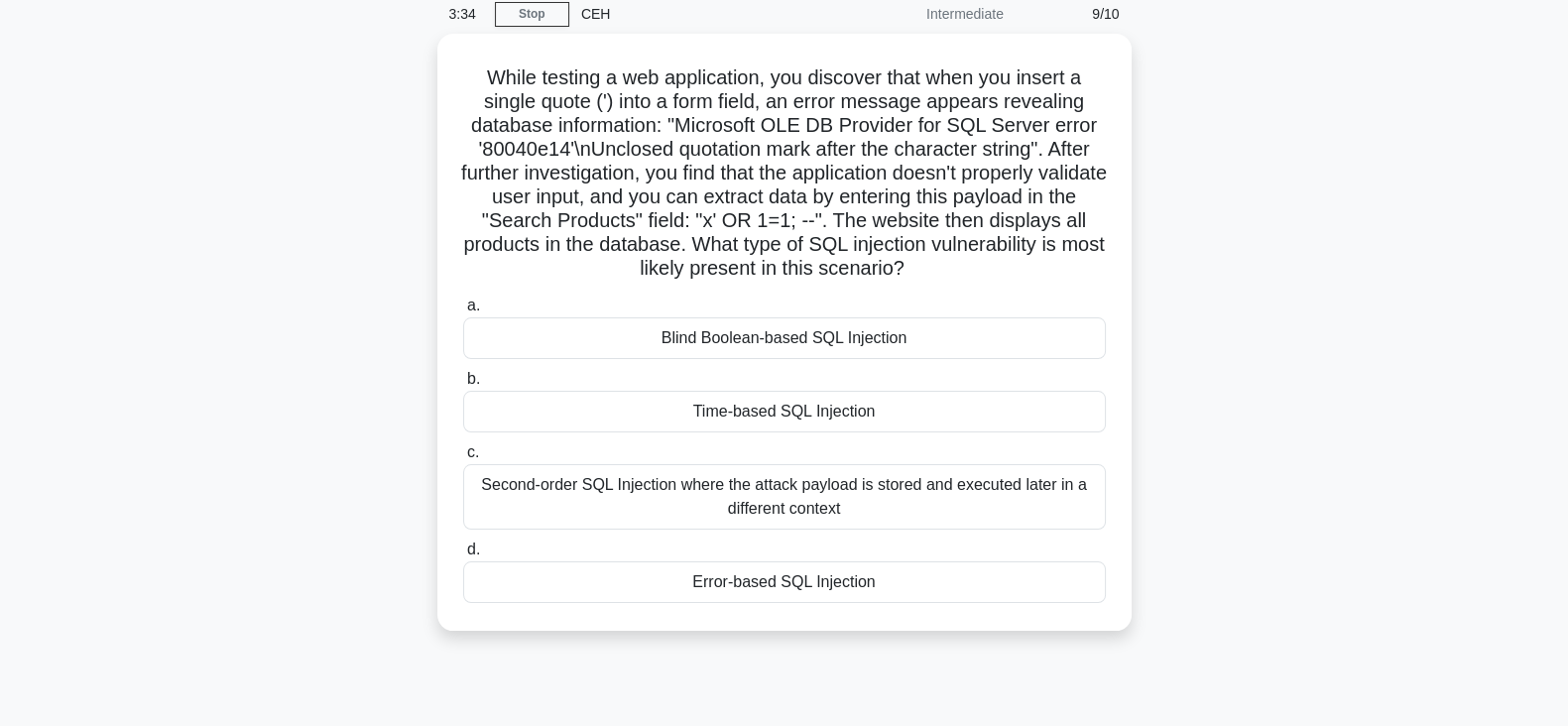 scroll, scrollTop: 98, scrollLeft: 0, axis: vertical 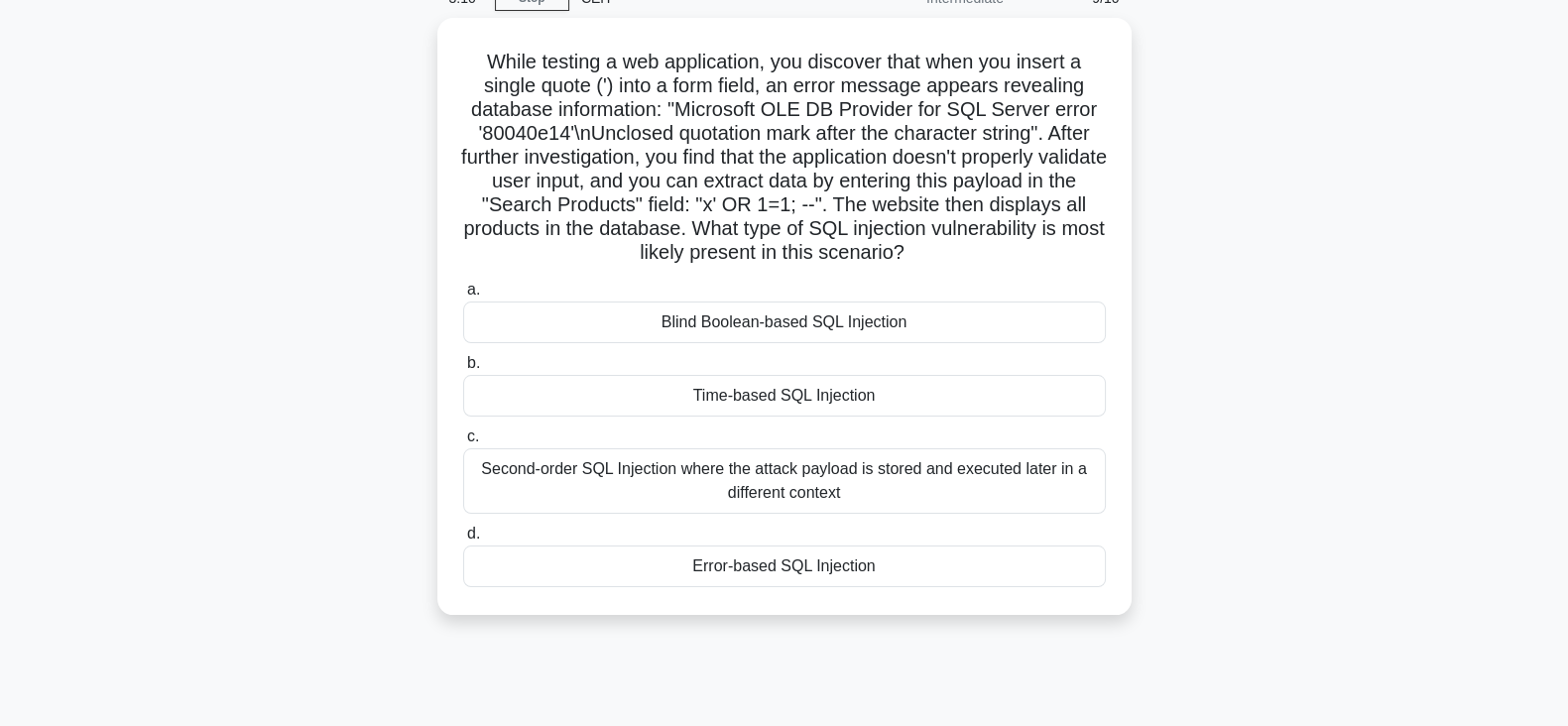 click on "While testing a web application, you discover that when you insert a single quote (') into a form field, an error message appears revealing database information: "Microsoft OLE DB Provider for SQL Server error '80040e14'\nUnclosed quotation mark after the character string". After further investigation, you find that the application doesn't properly validate user input, and you can extract data by entering this payload in the "Search Products" field: "x' OR 1=1; --". The website then displays all products in the database. What type of SQL injection vulnerability is most likely present in this scenario?
.spinner_0XTQ{transform-origin:center;animation:spinner_y6GP .75s linear infinite}@keyframes spinner_y6GP{100%{transform:rotate(360deg)}}
a. b. c. d." at bounding box center (784, 328) 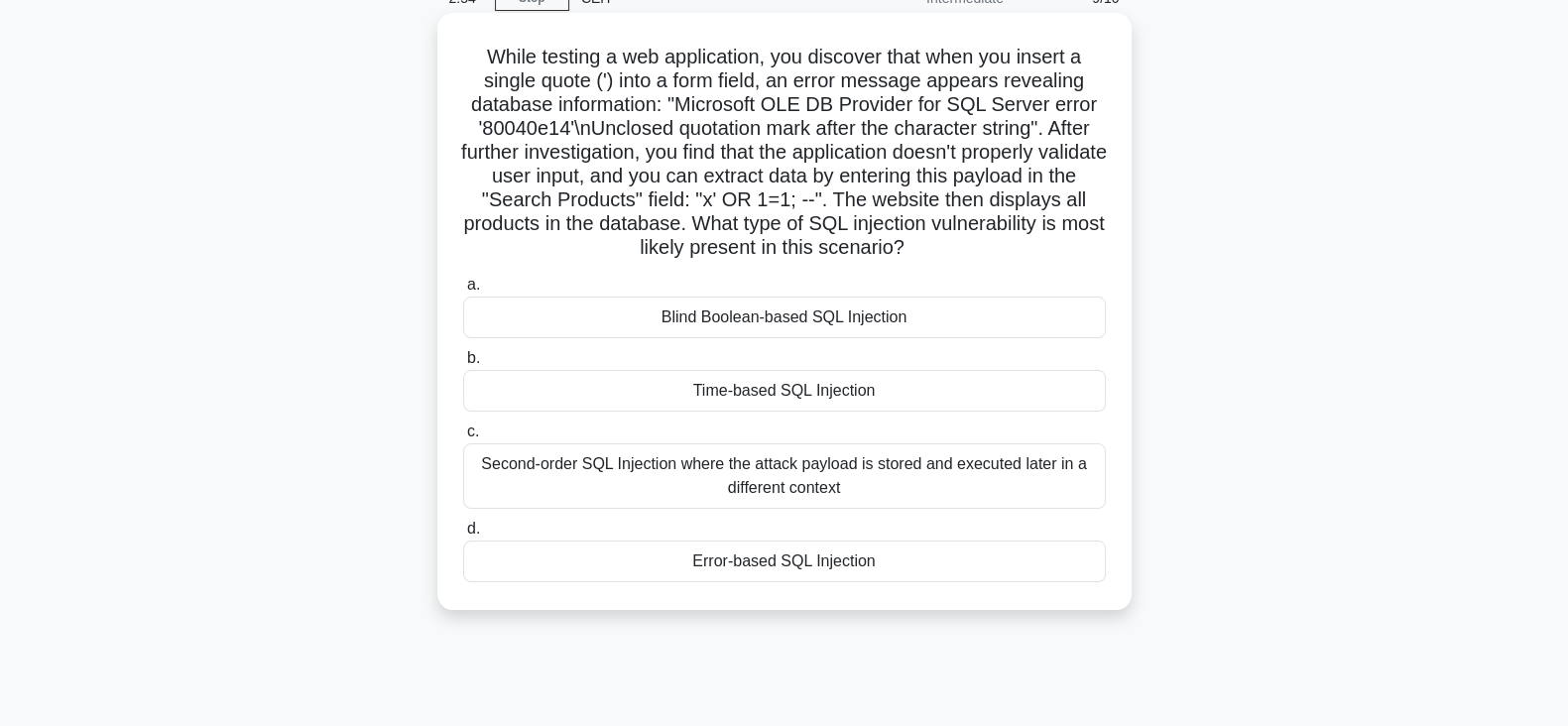 click on "Error-based SQL Injection" at bounding box center (784, 561) 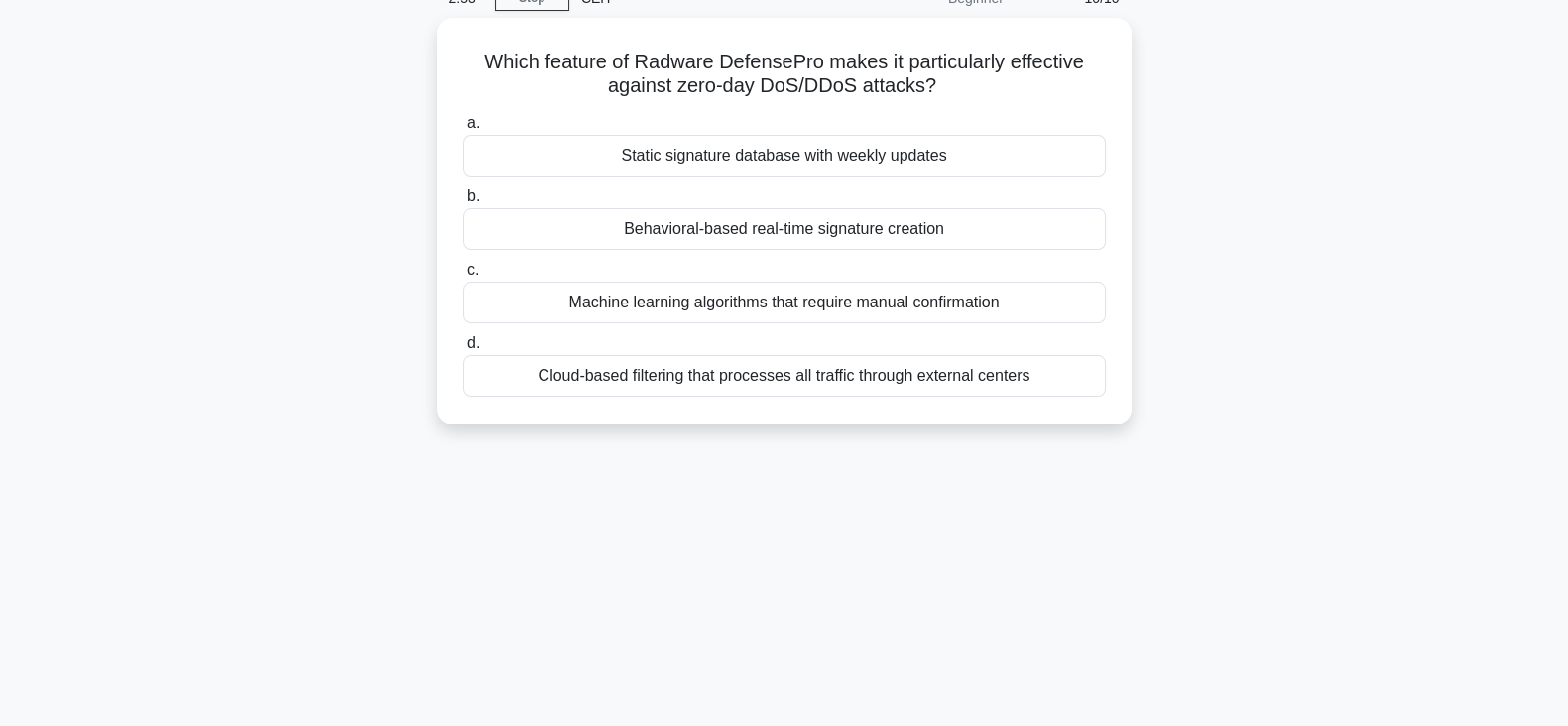scroll, scrollTop: 0, scrollLeft: 0, axis: both 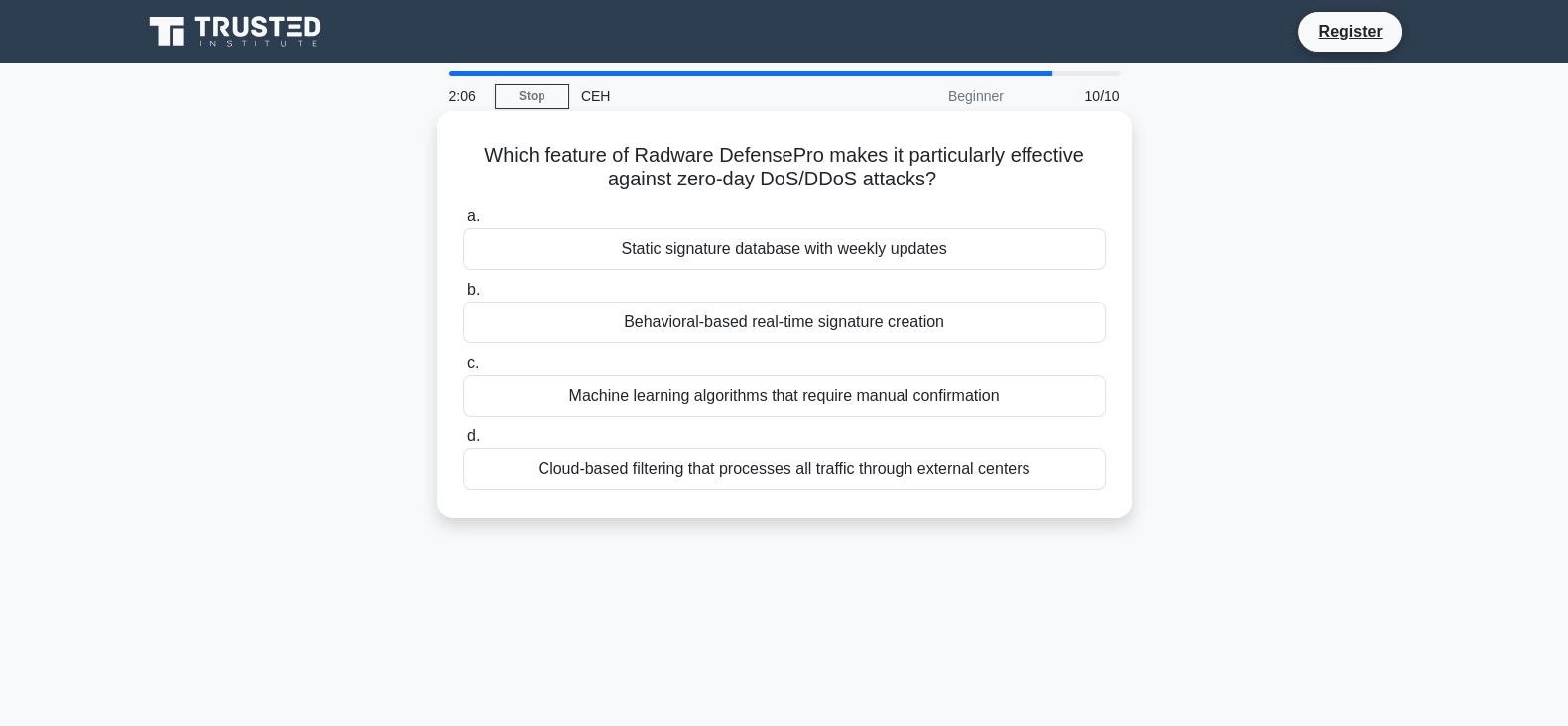 drag, startPoint x: 639, startPoint y: 153, endPoint x: 971, endPoint y: 184, distance: 333.4441 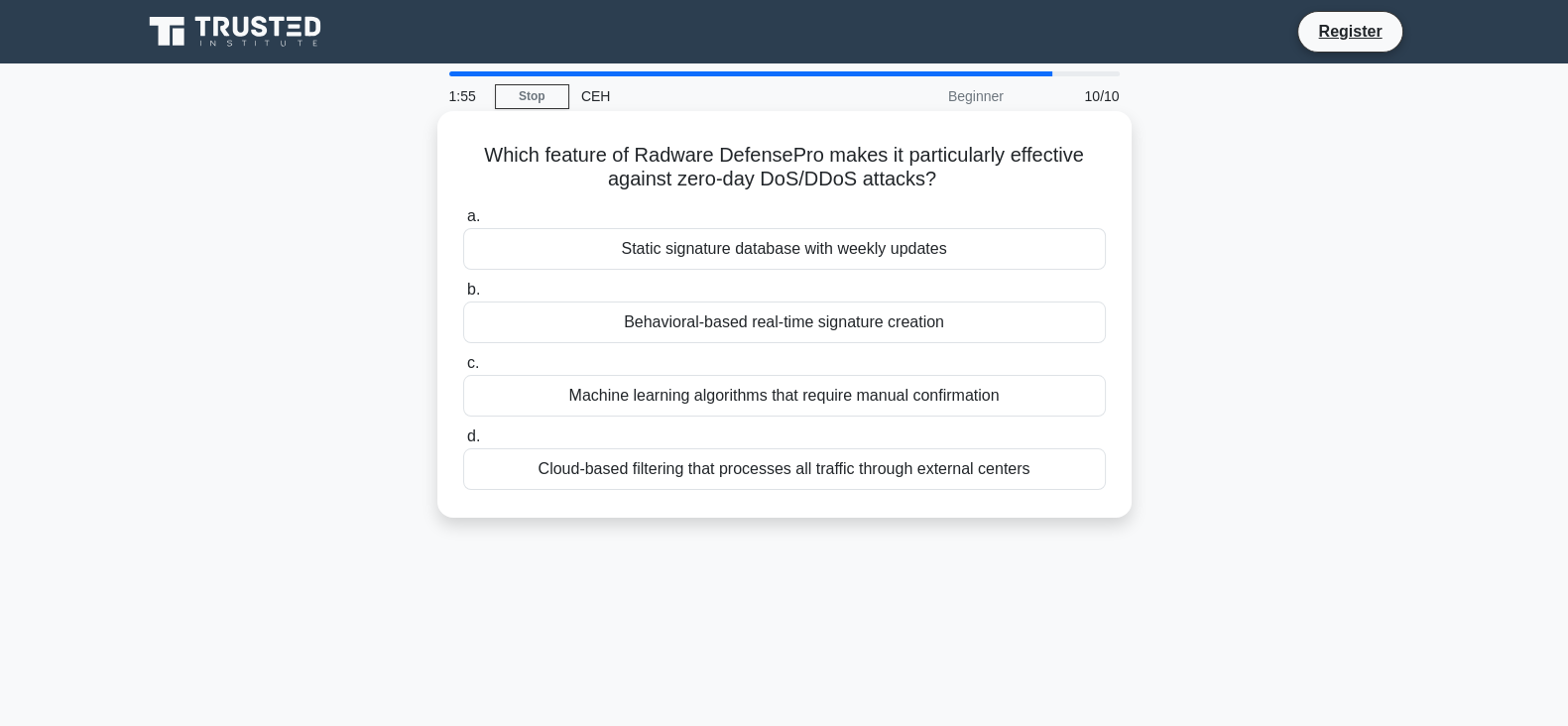 click on "Behavioral-based real-time signature creation" at bounding box center (784, 322) 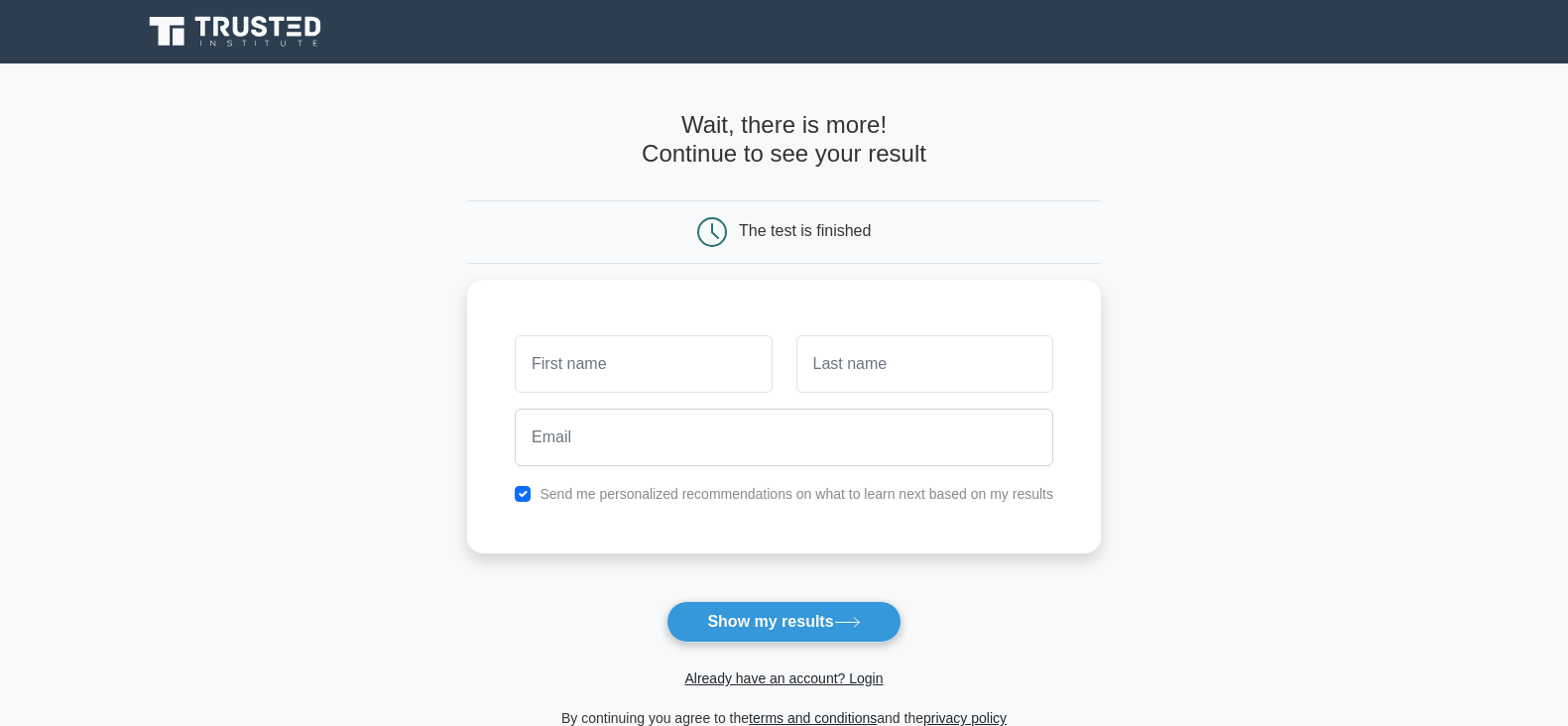 scroll, scrollTop: 0, scrollLeft: 0, axis: both 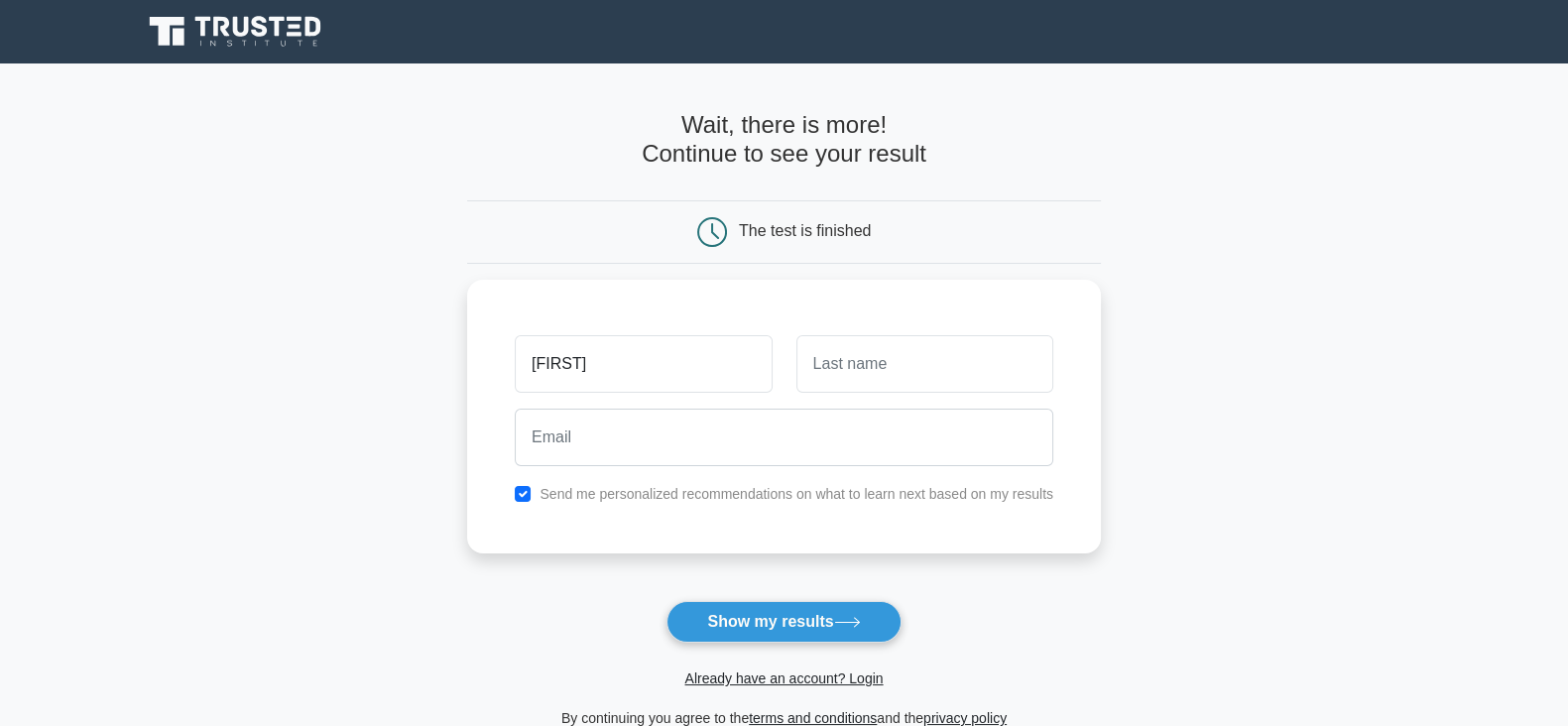 type on "venkat" 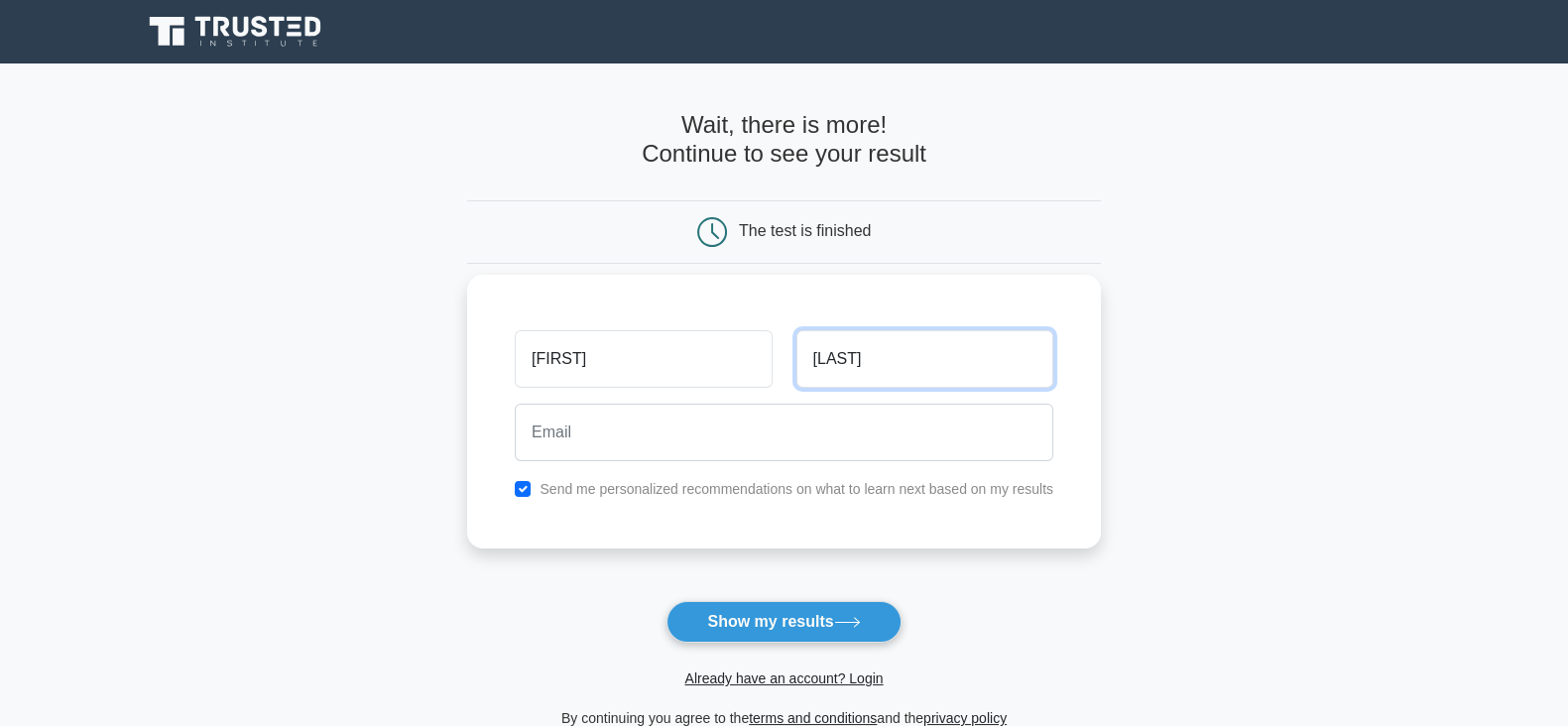 type on "subbarao" 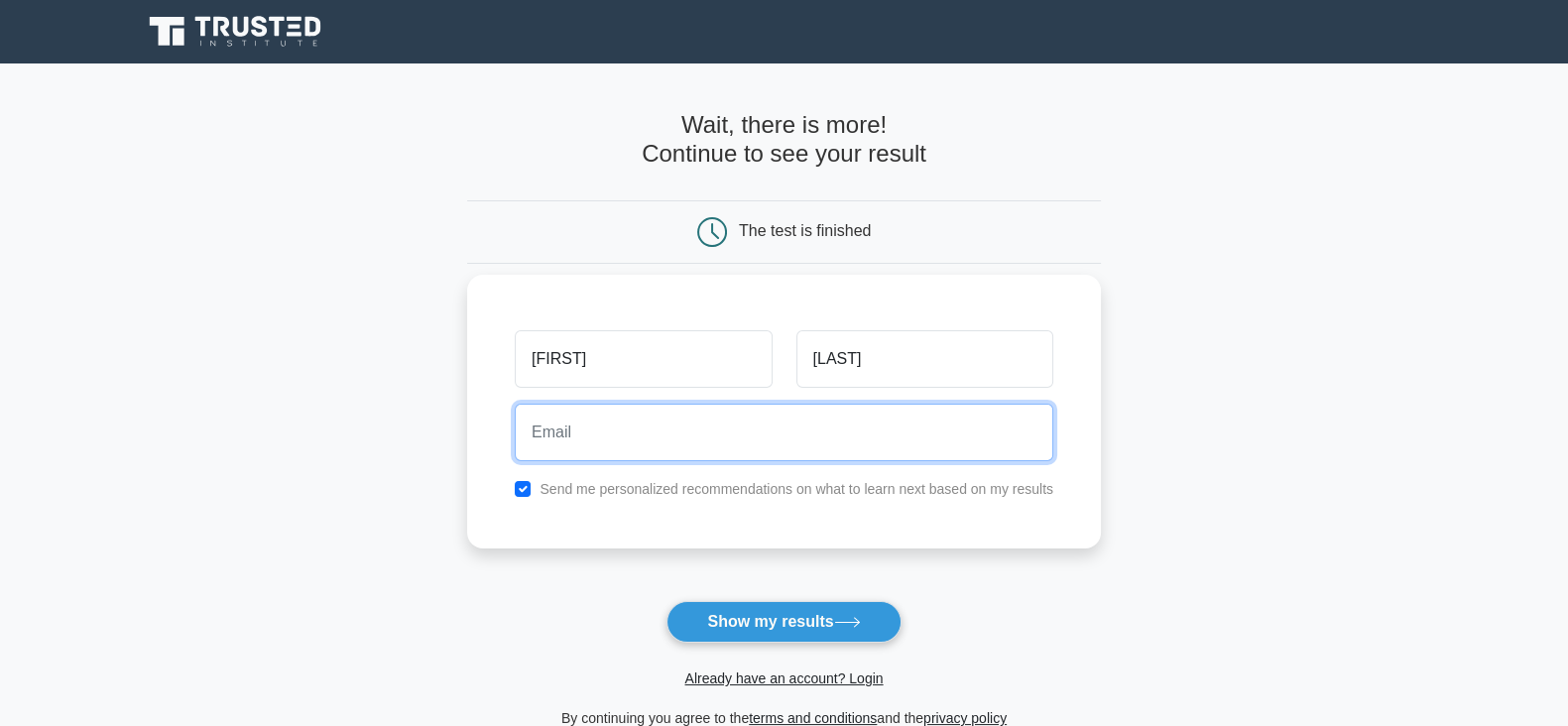 click at bounding box center [784, 432] 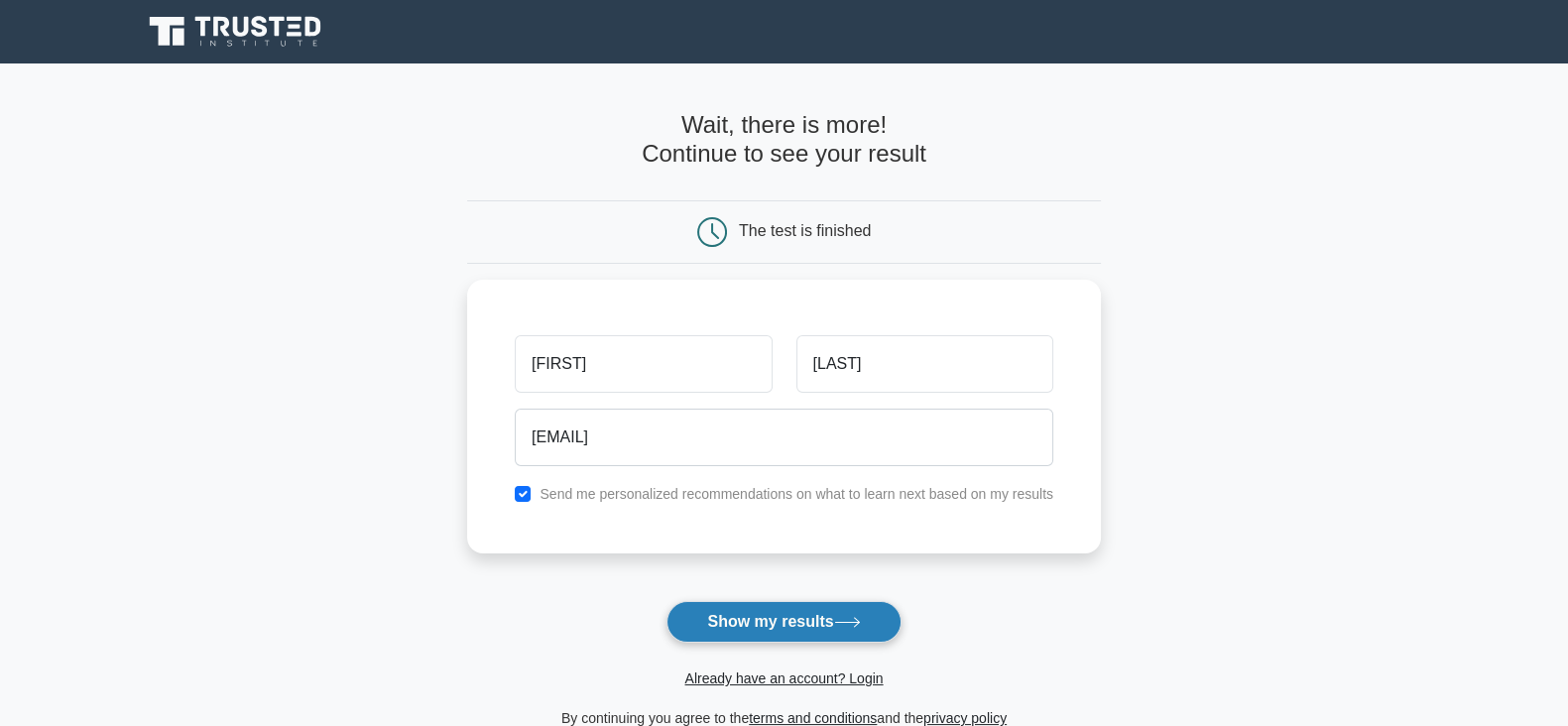 click on "Show my results" at bounding box center [784, 622] 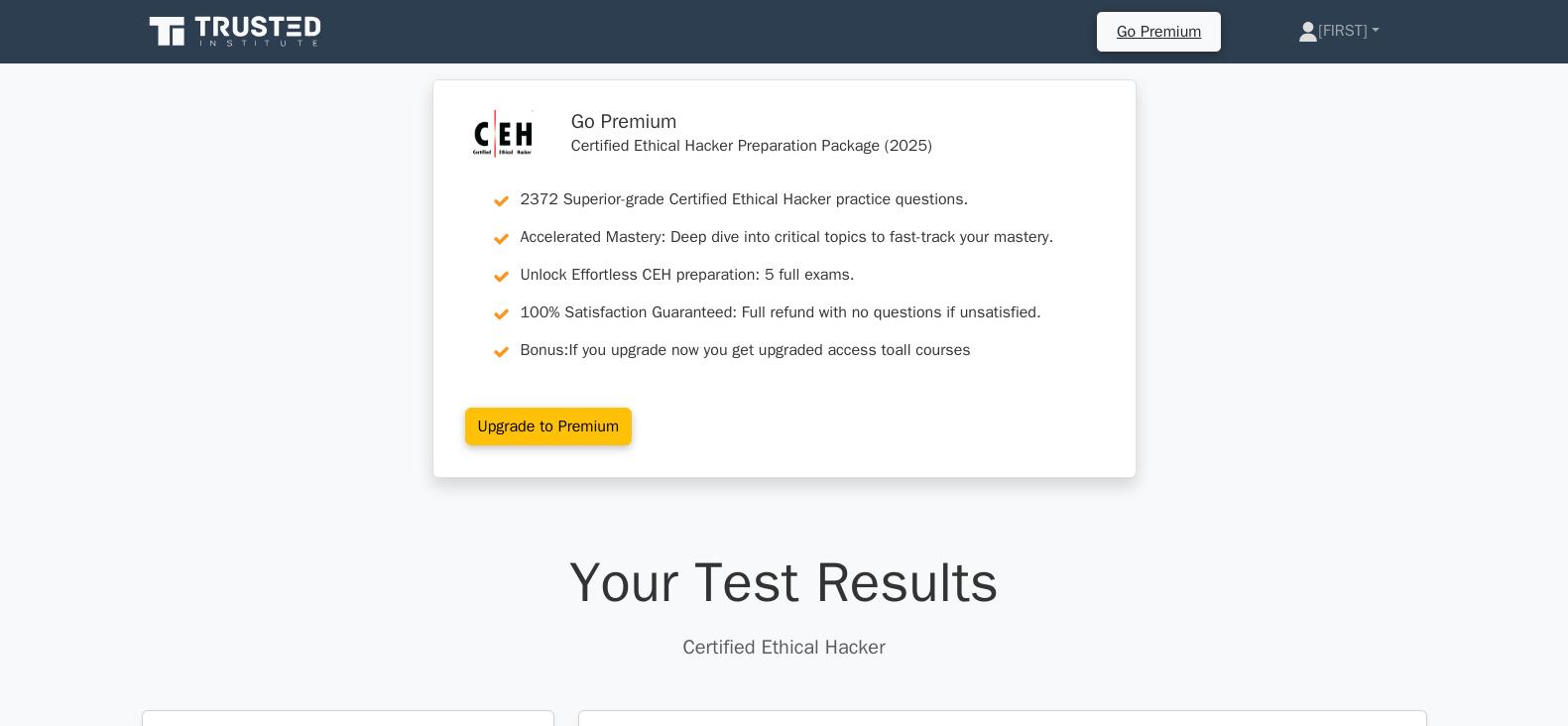 scroll, scrollTop: 0, scrollLeft: 0, axis: both 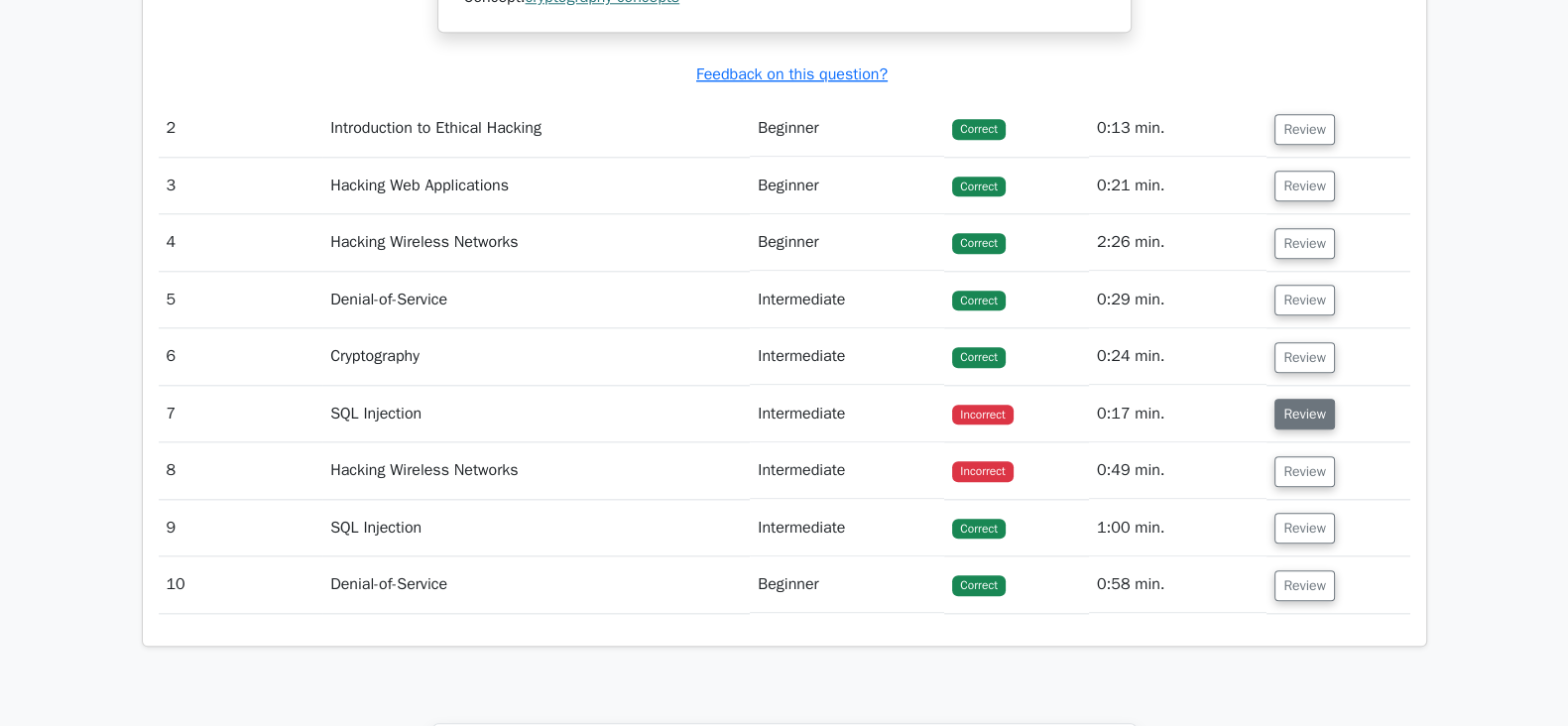 click on "Review" at bounding box center (1304, 414) 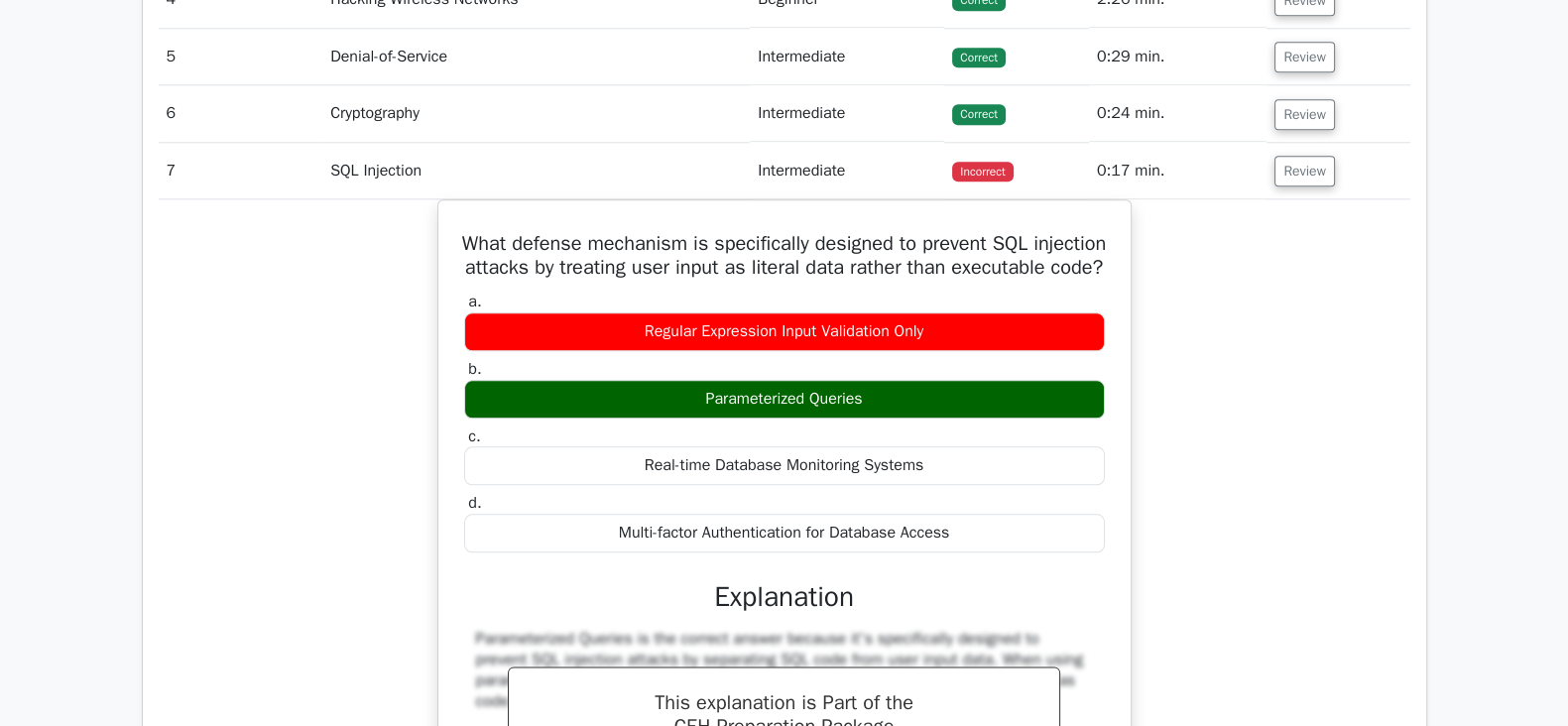 scroll, scrollTop: 2928, scrollLeft: 0, axis: vertical 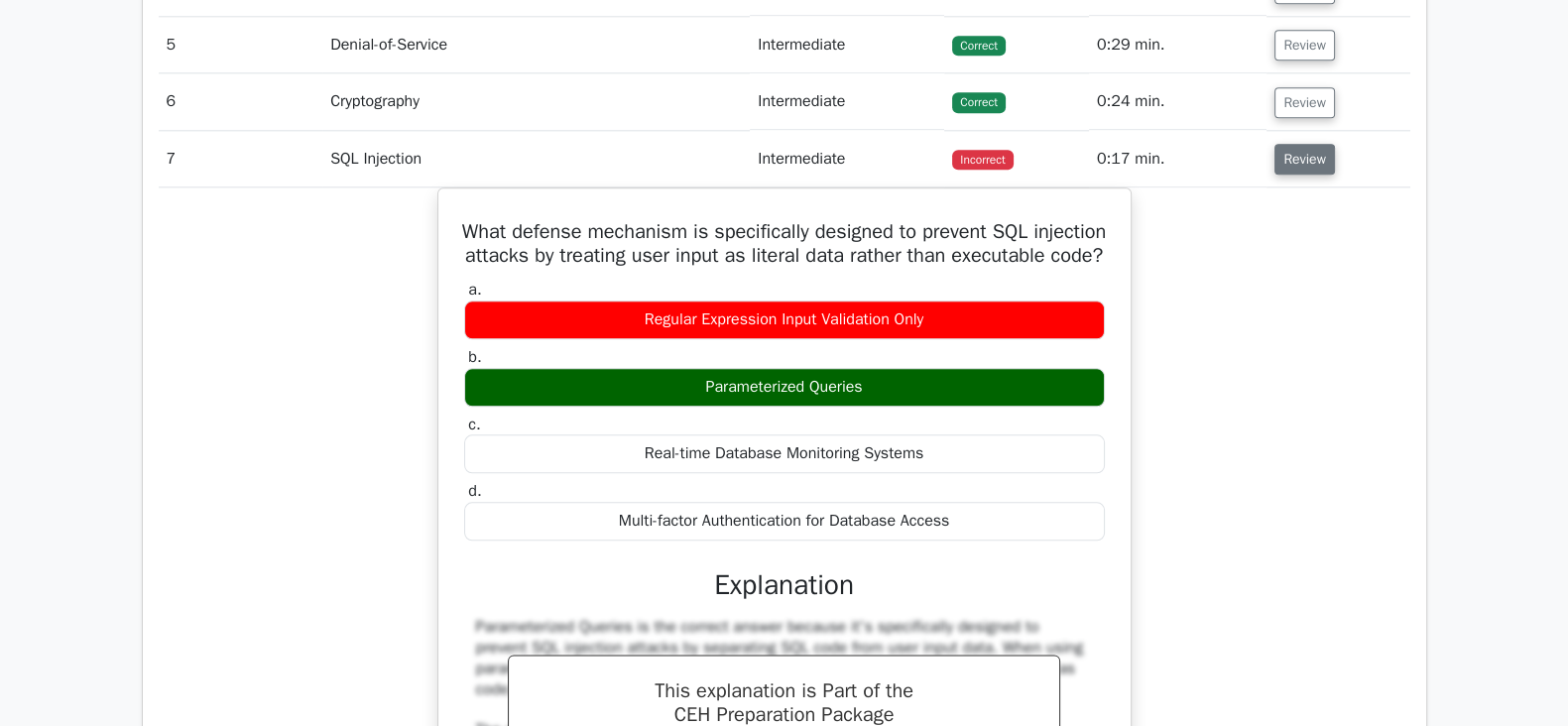click on "Review" at bounding box center (1304, 159) 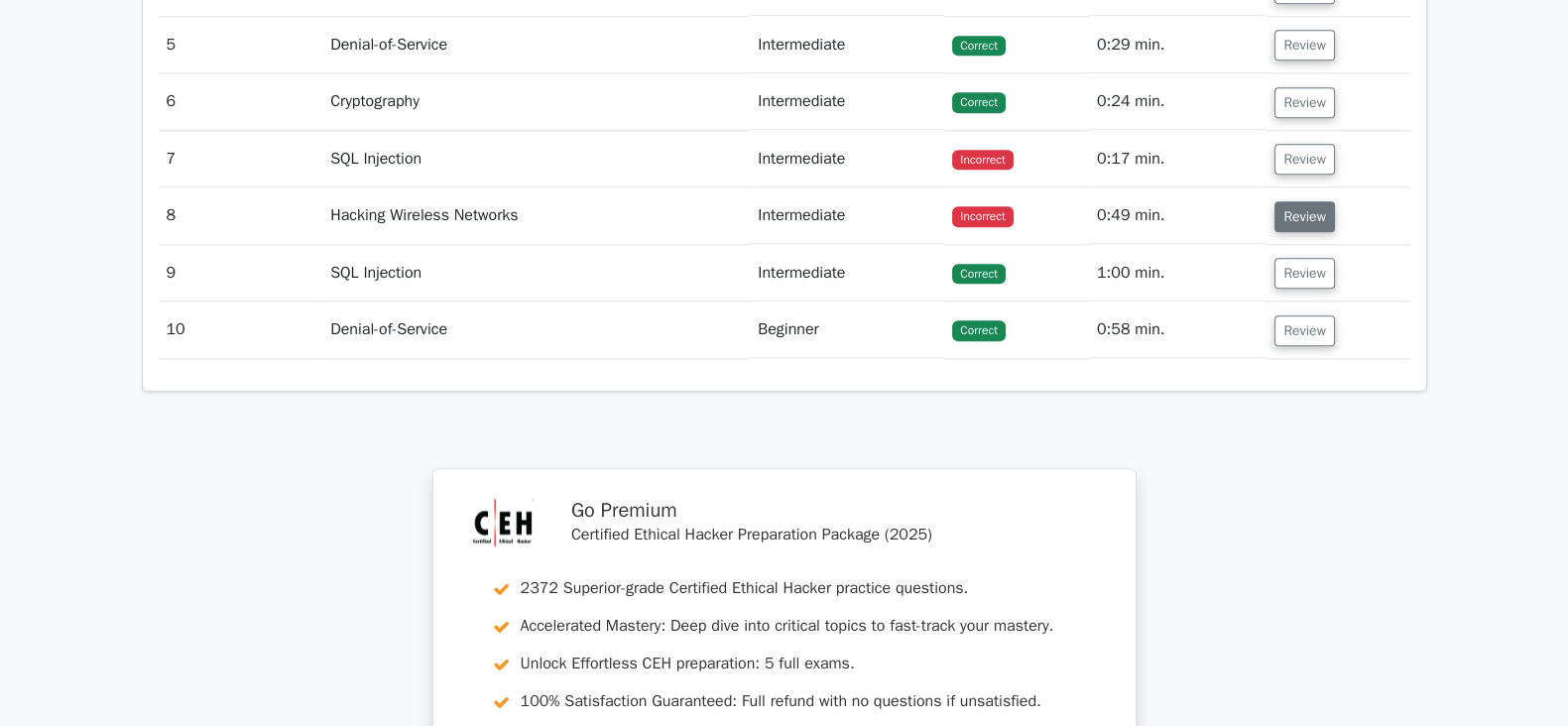 click on "Review" at bounding box center [1304, 216] 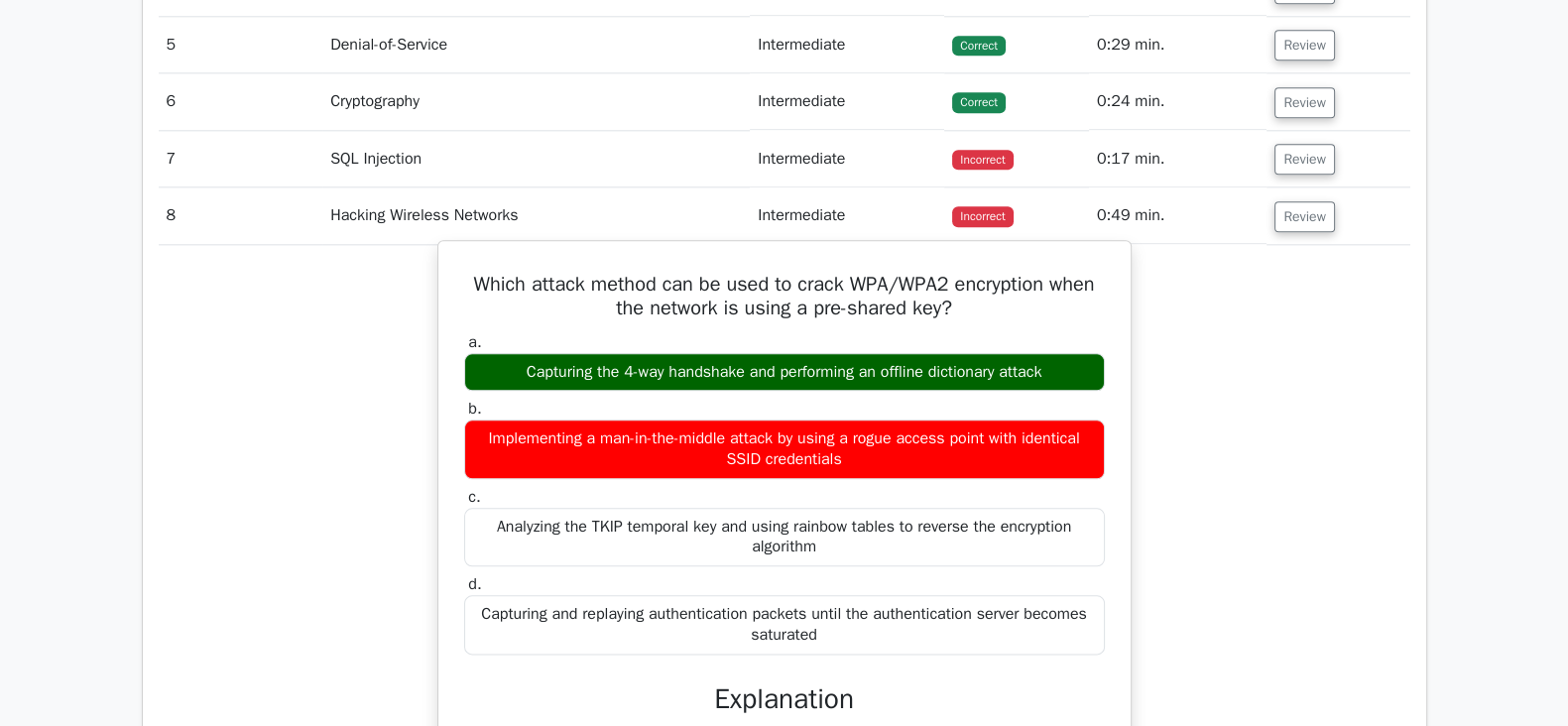 drag, startPoint x: 1008, startPoint y: 302, endPoint x: 679, endPoint y: 339, distance: 331.07401 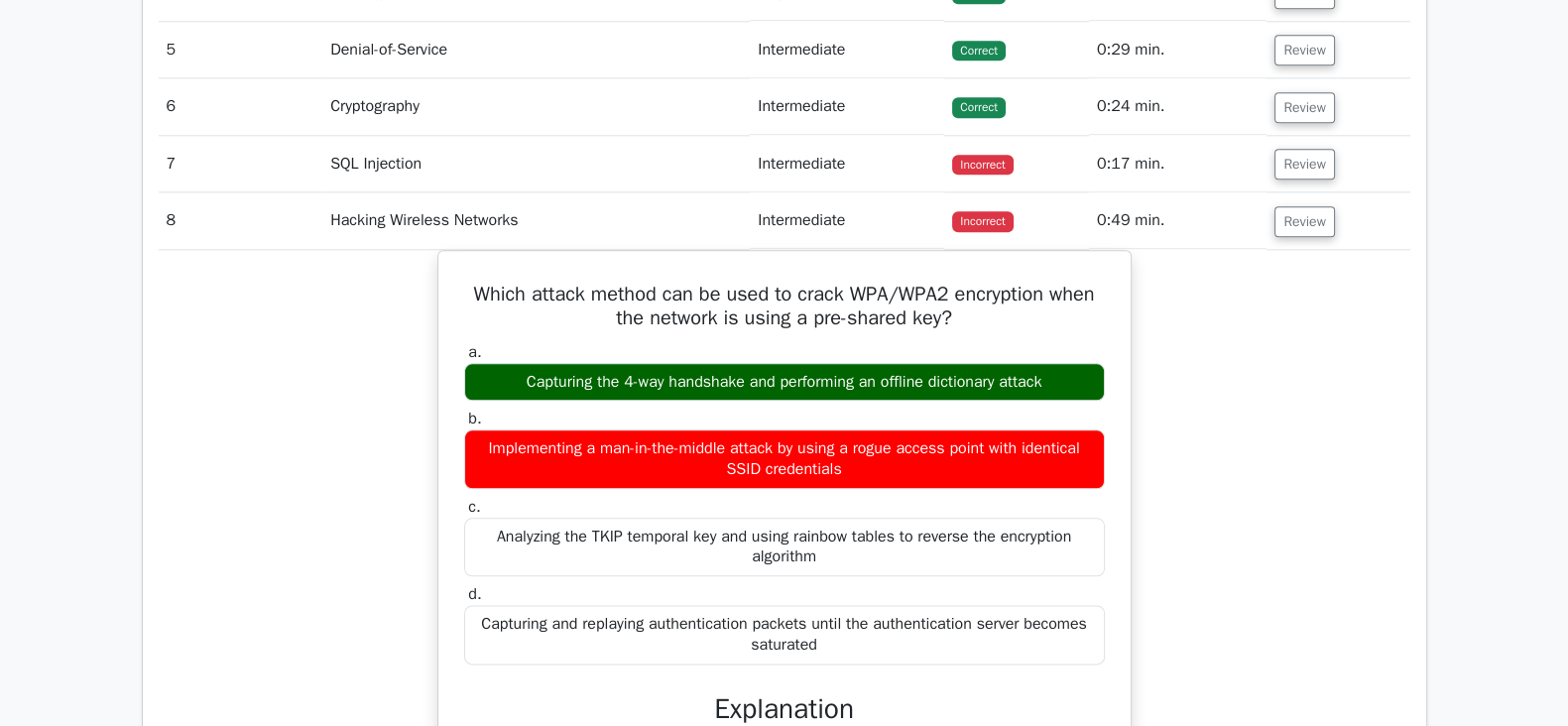 drag, startPoint x: 1564, startPoint y: 433, endPoint x: 1565, endPoint y: 319, distance: 114.00439 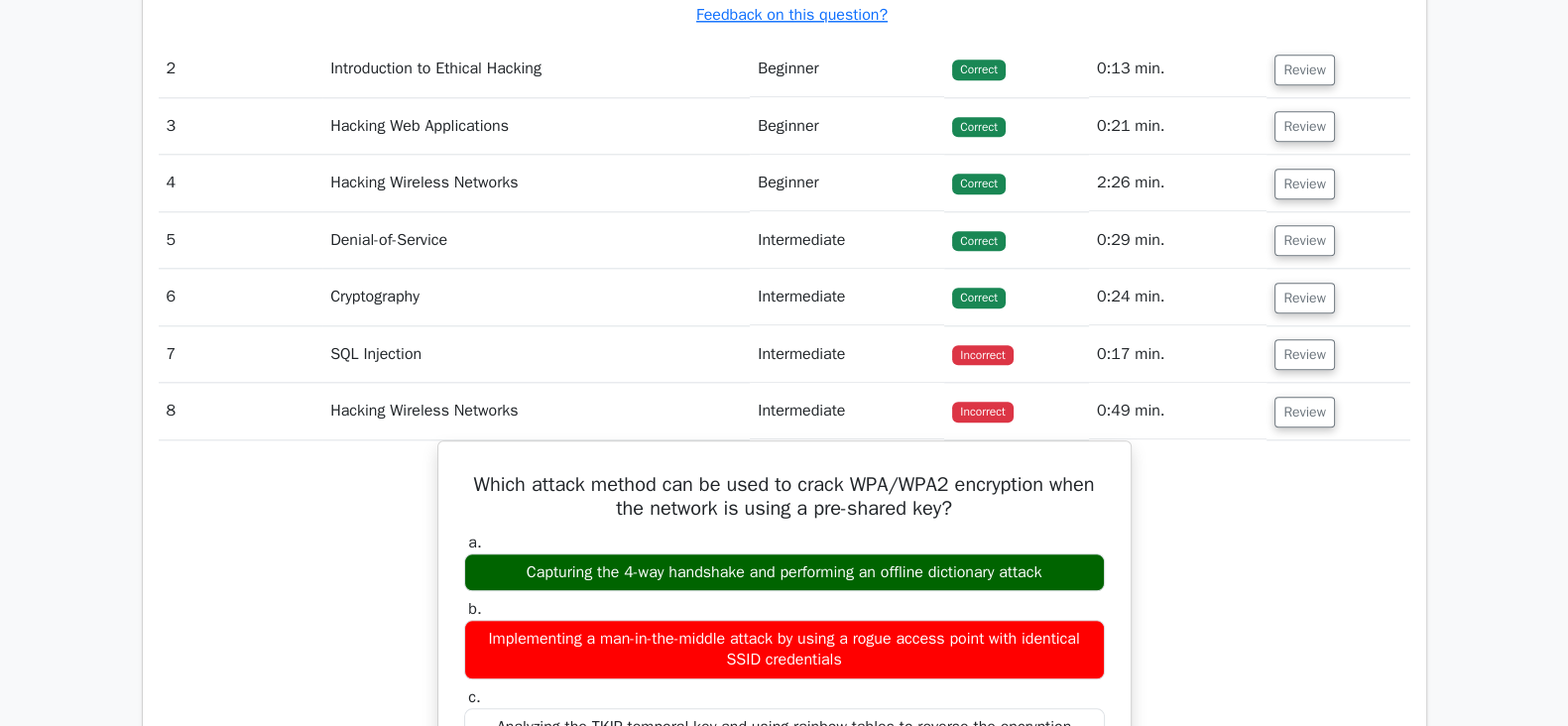 scroll, scrollTop: 2743, scrollLeft: 0, axis: vertical 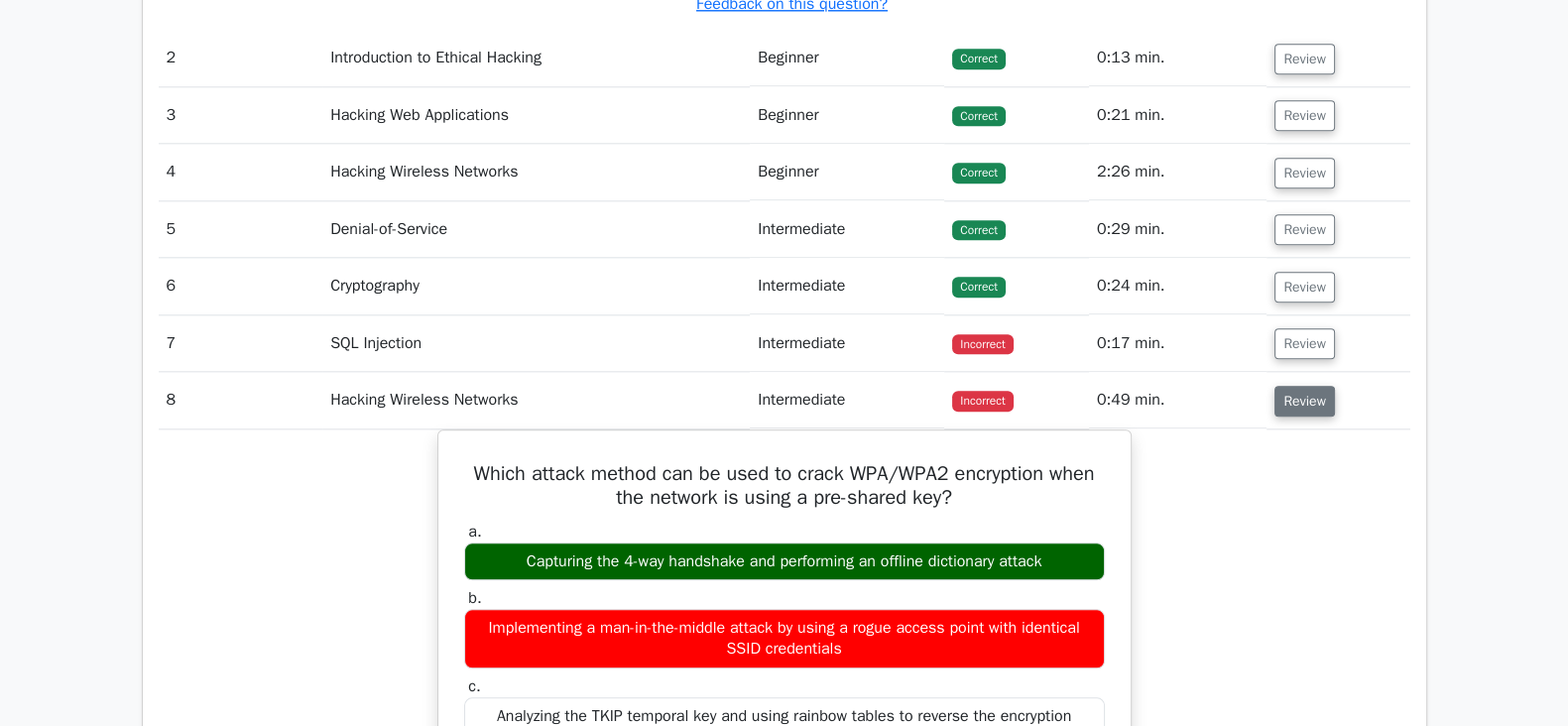 click on "Review" at bounding box center (1304, 401) 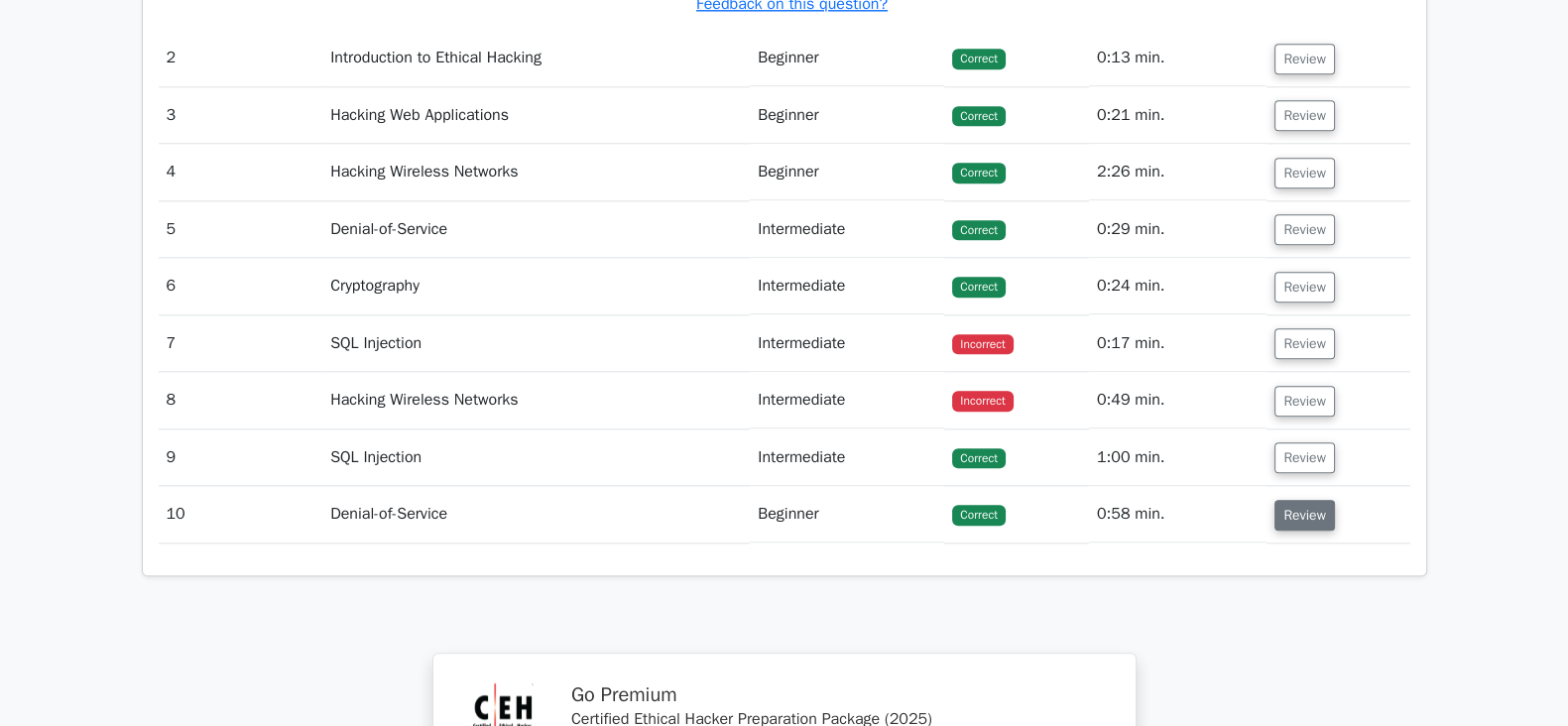 click on "Review" at bounding box center (1304, 515) 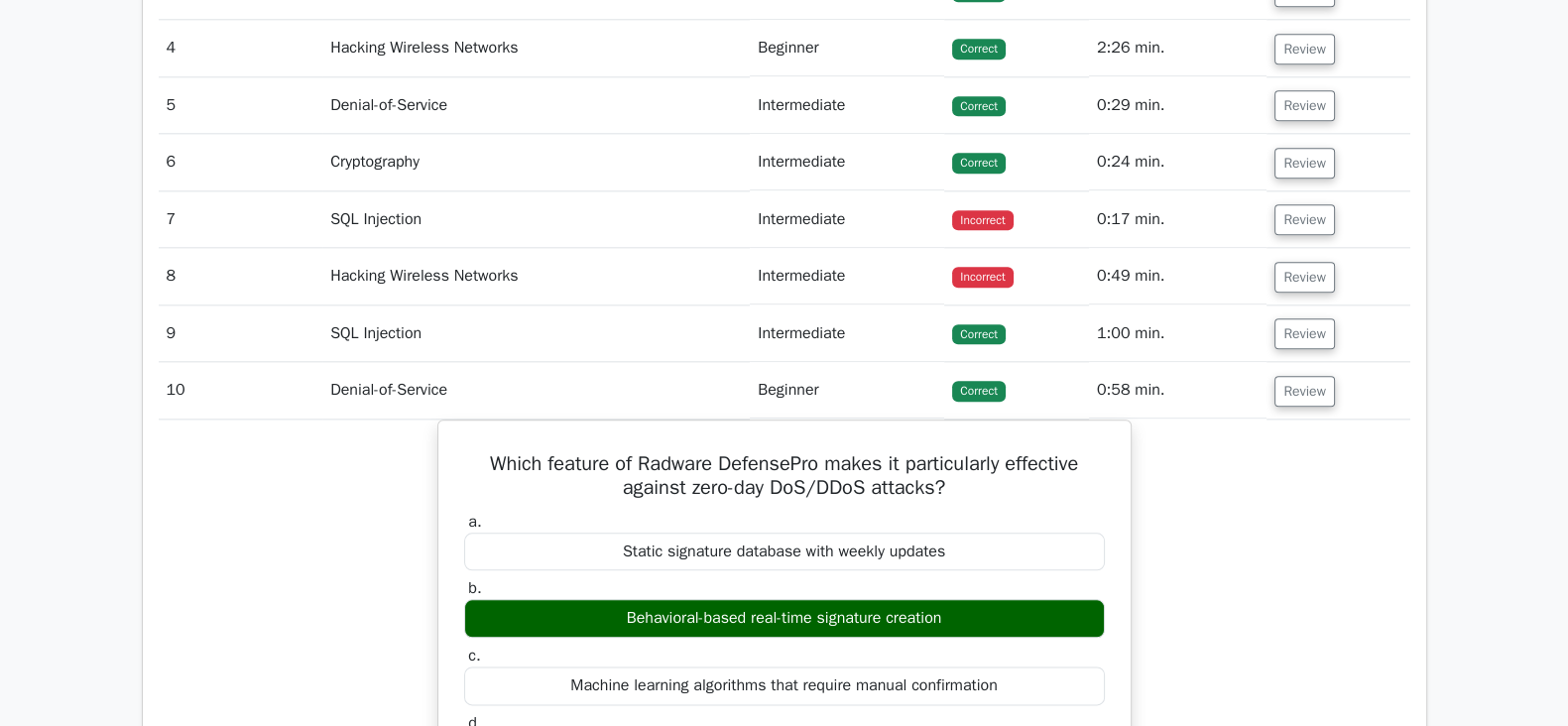 scroll, scrollTop: 2897, scrollLeft: 0, axis: vertical 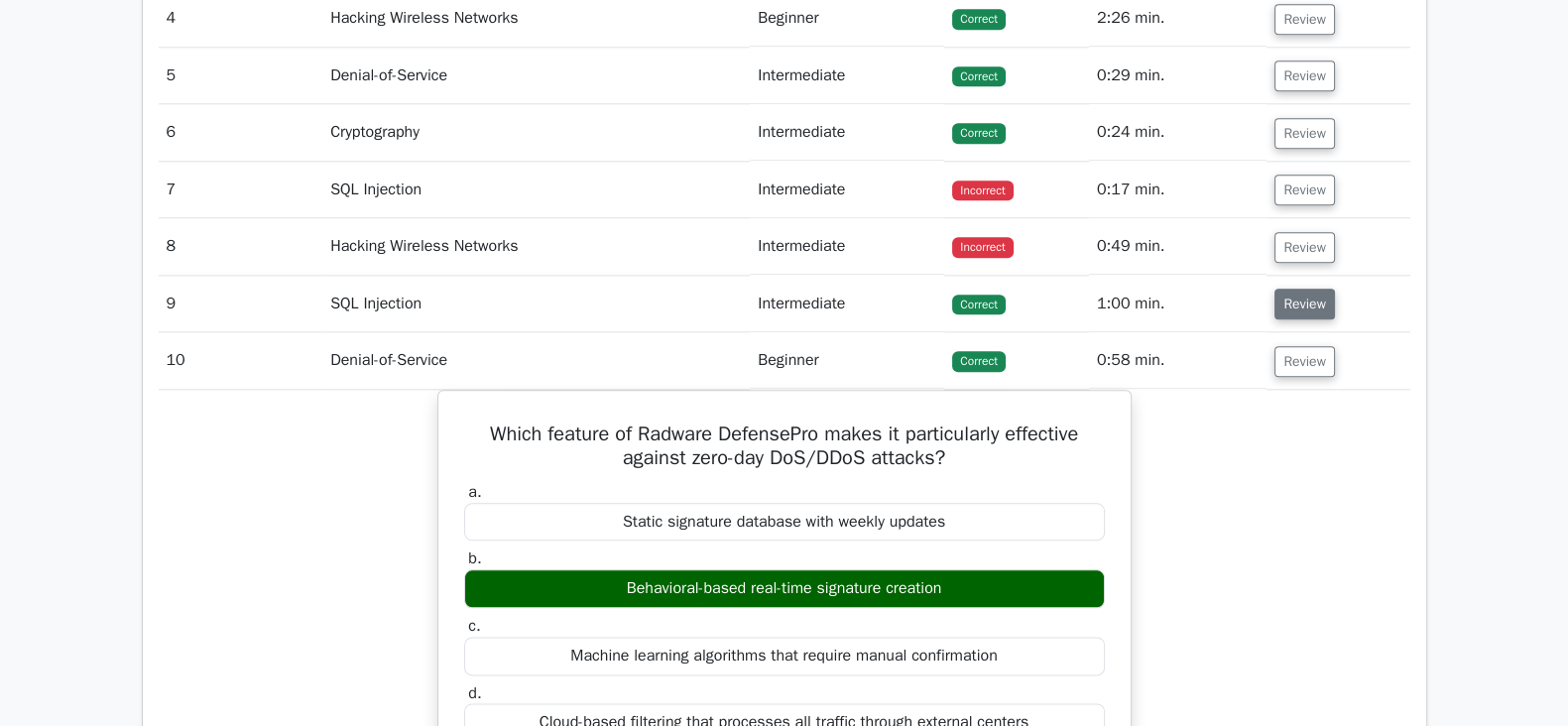 click on "Review" at bounding box center (1304, 303) 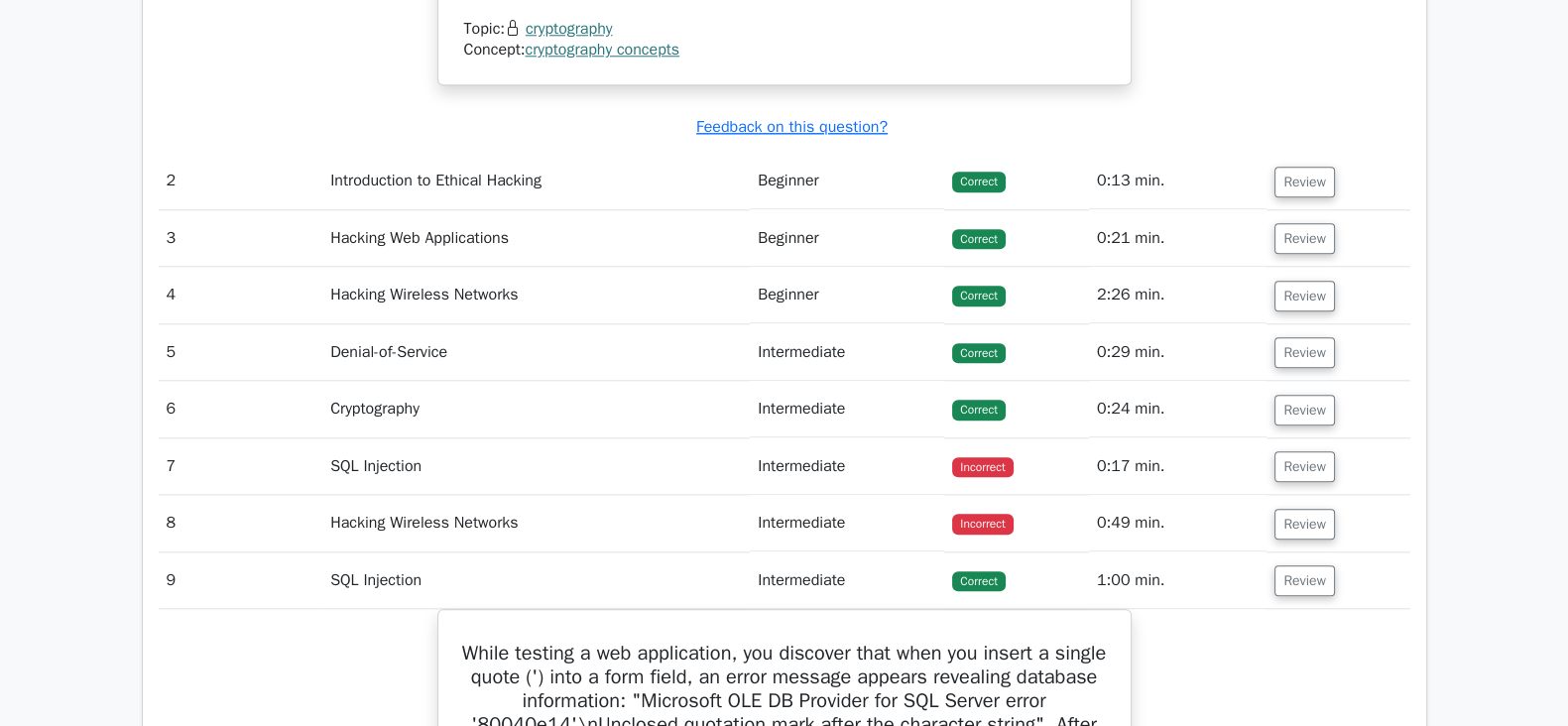 scroll, scrollTop: 2648, scrollLeft: 0, axis: vertical 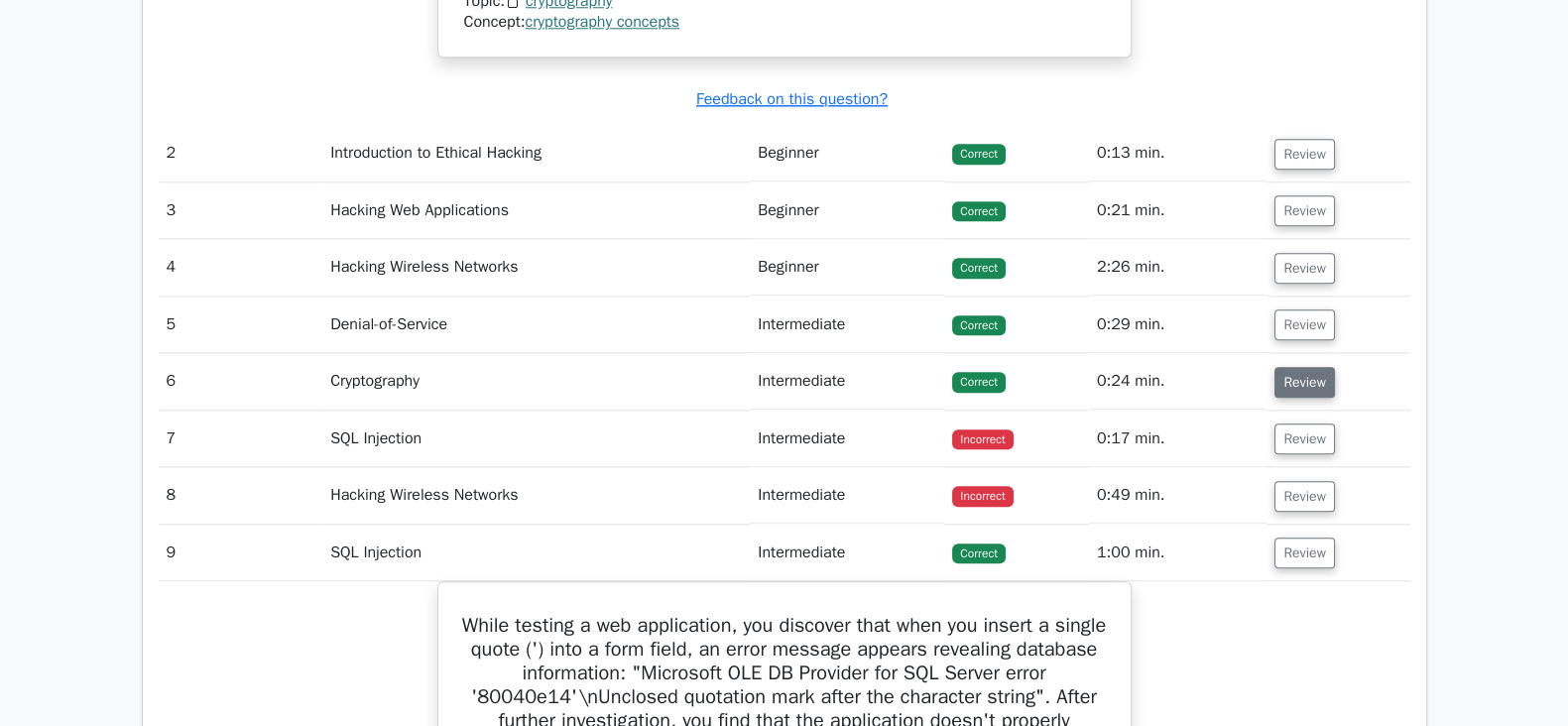 click on "Review" at bounding box center [1304, 382] 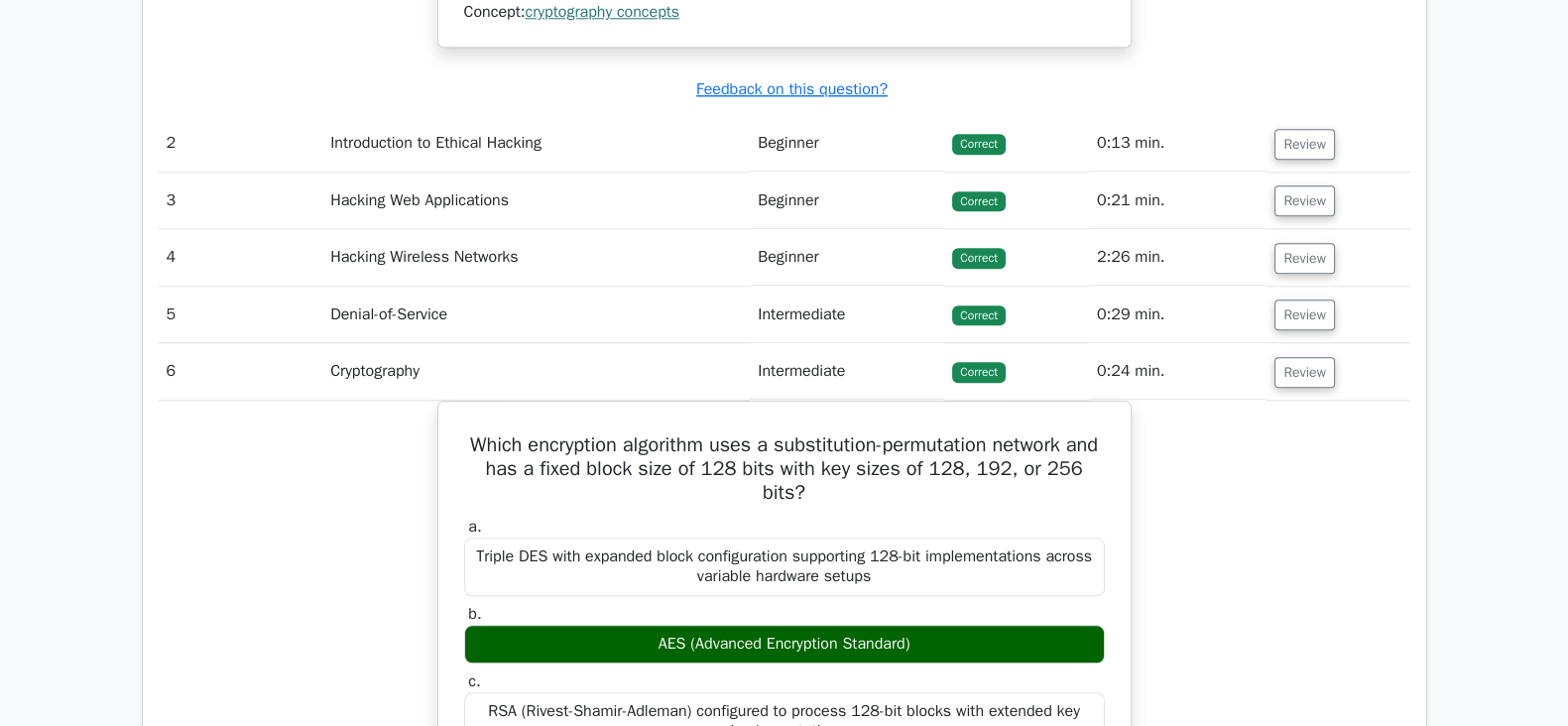 scroll, scrollTop: 2644, scrollLeft: 0, axis: vertical 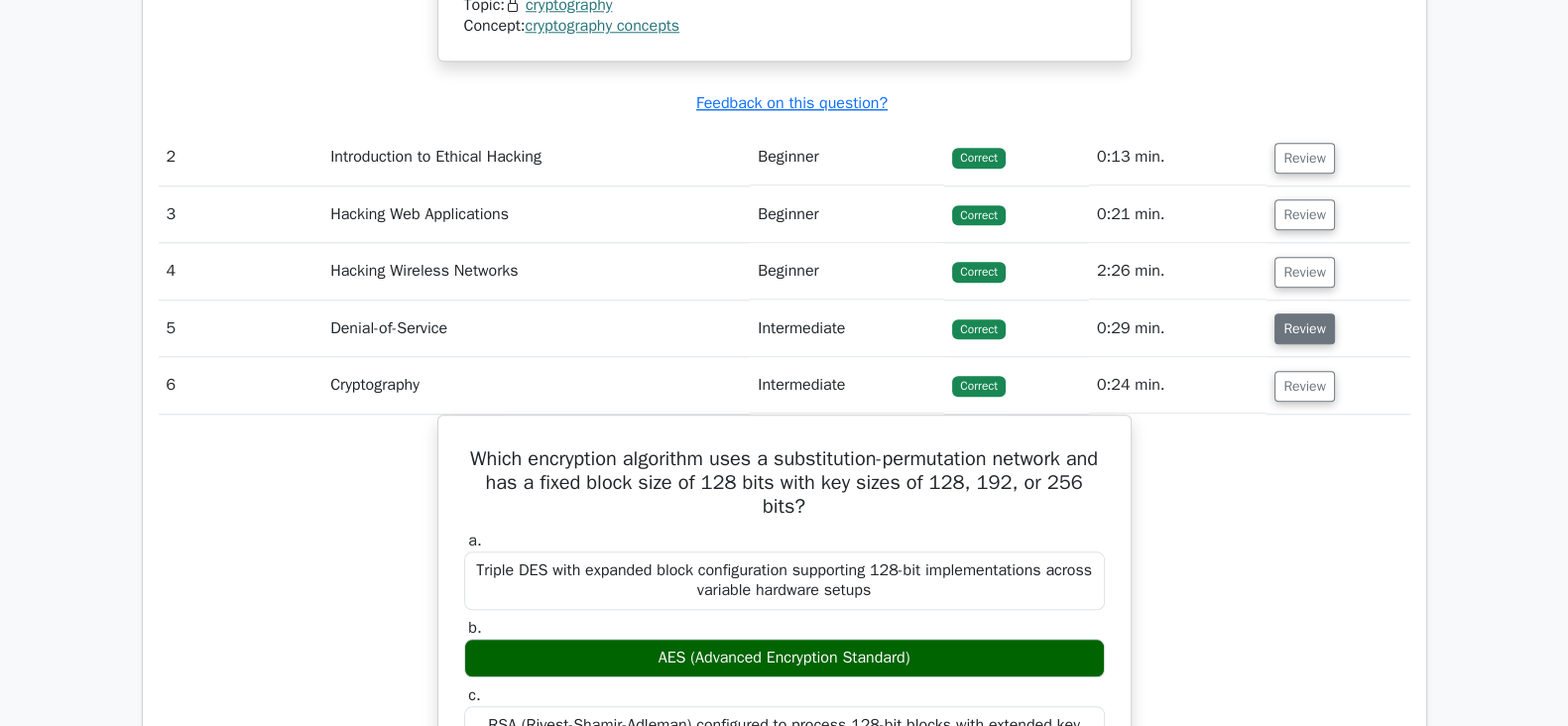 click on "Review" at bounding box center (1304, 328) 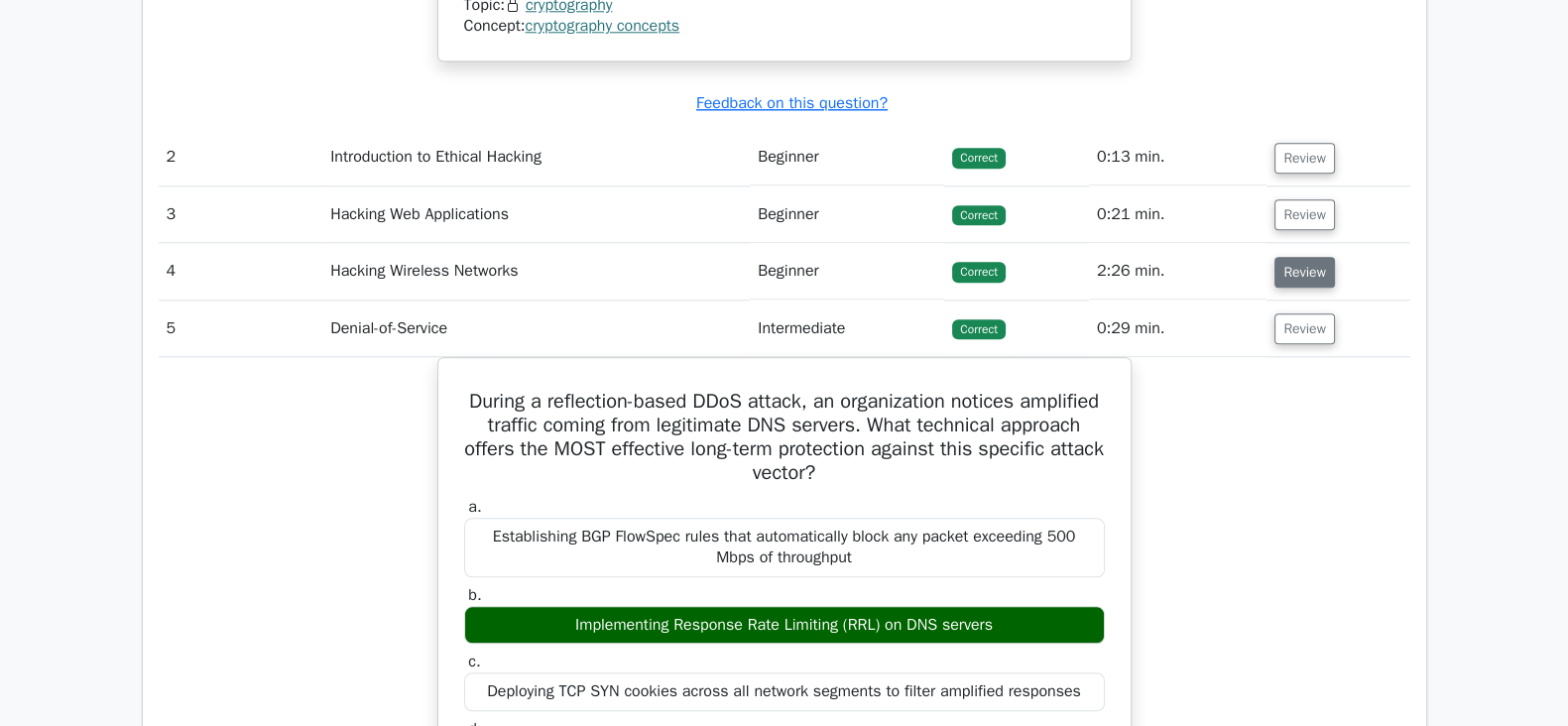 click on "Review" at bounding box center [1304, 272] 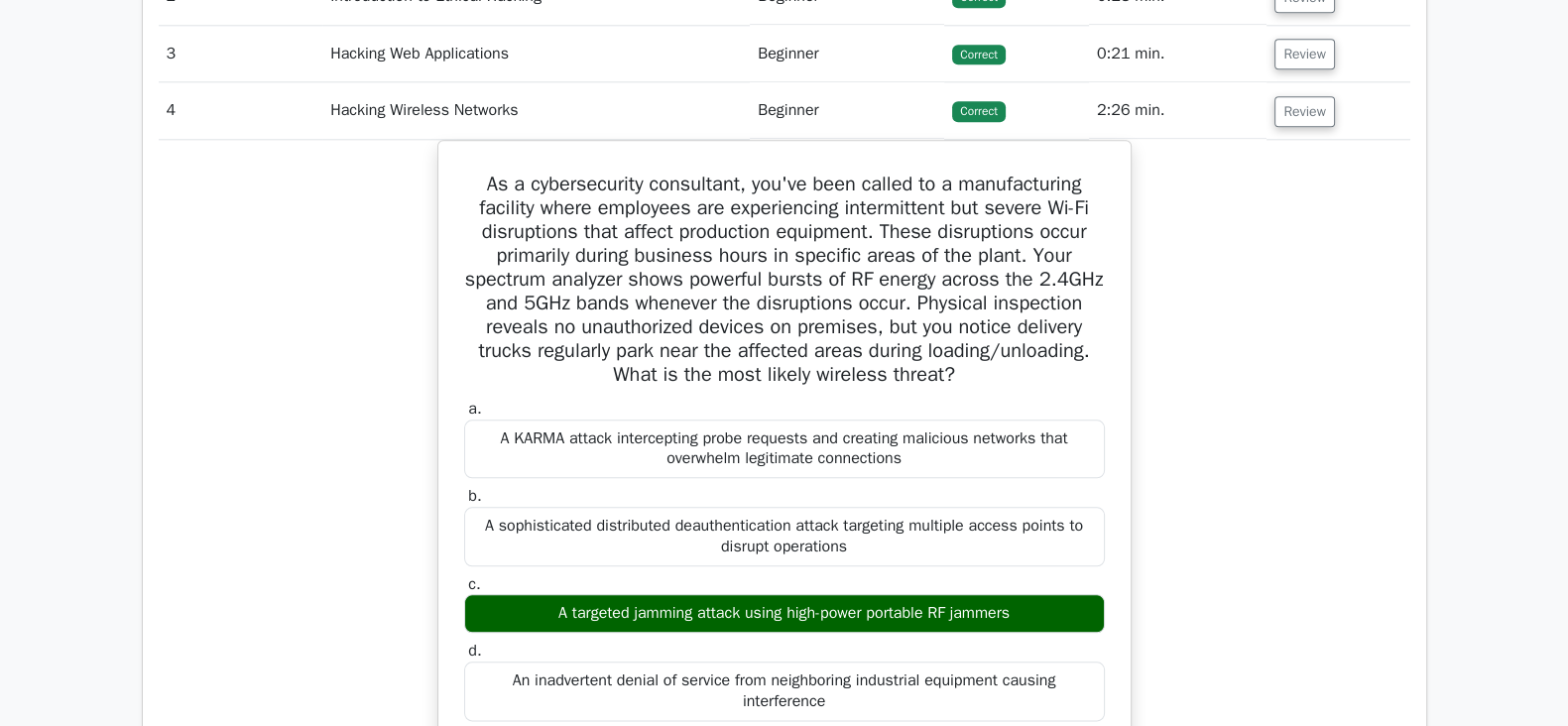 scroll, scrollTop: 2748, scrollLeft: 0, axis: vertical 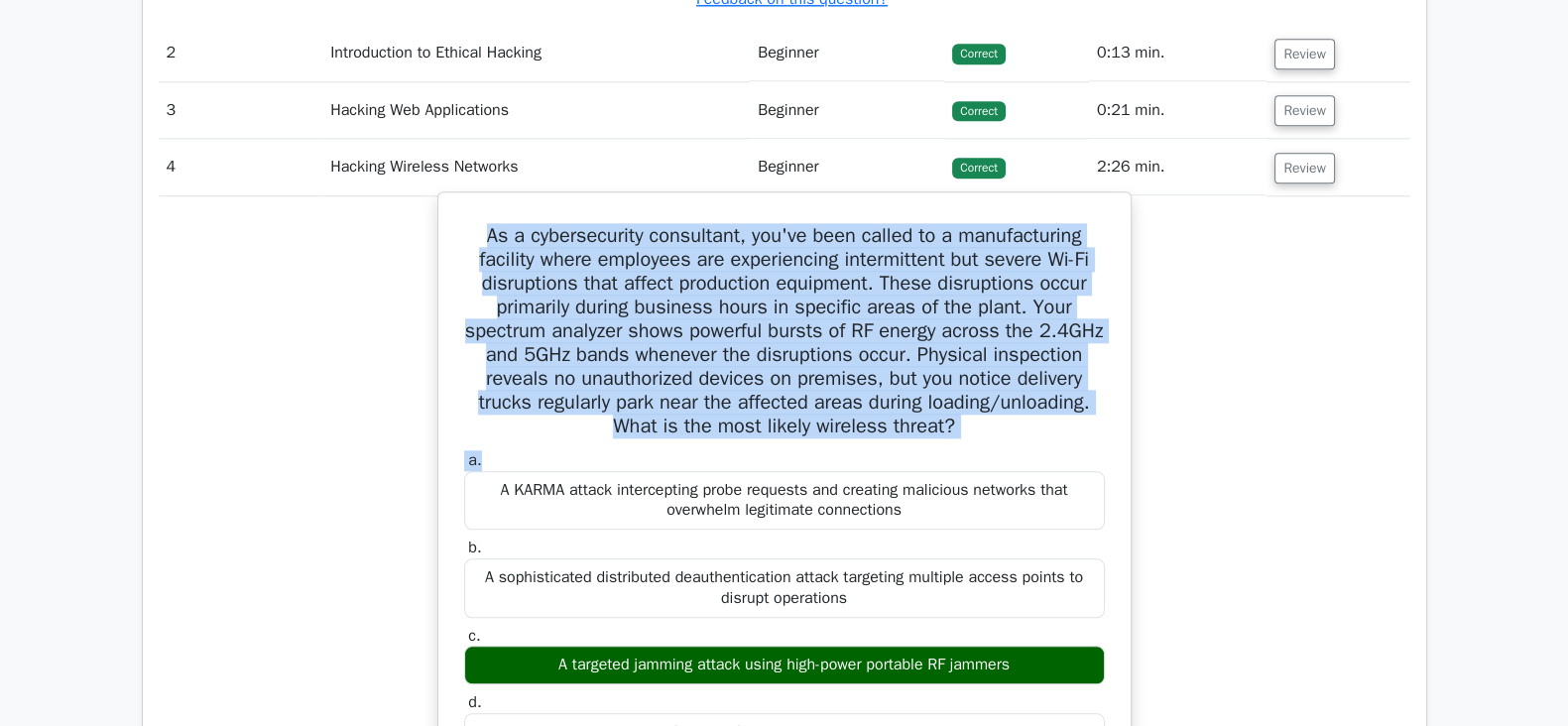 drag, startPoint x: 468, startPoint y: 235, endPoint x: 1070, endPoint y: 445, distance: 637.5767 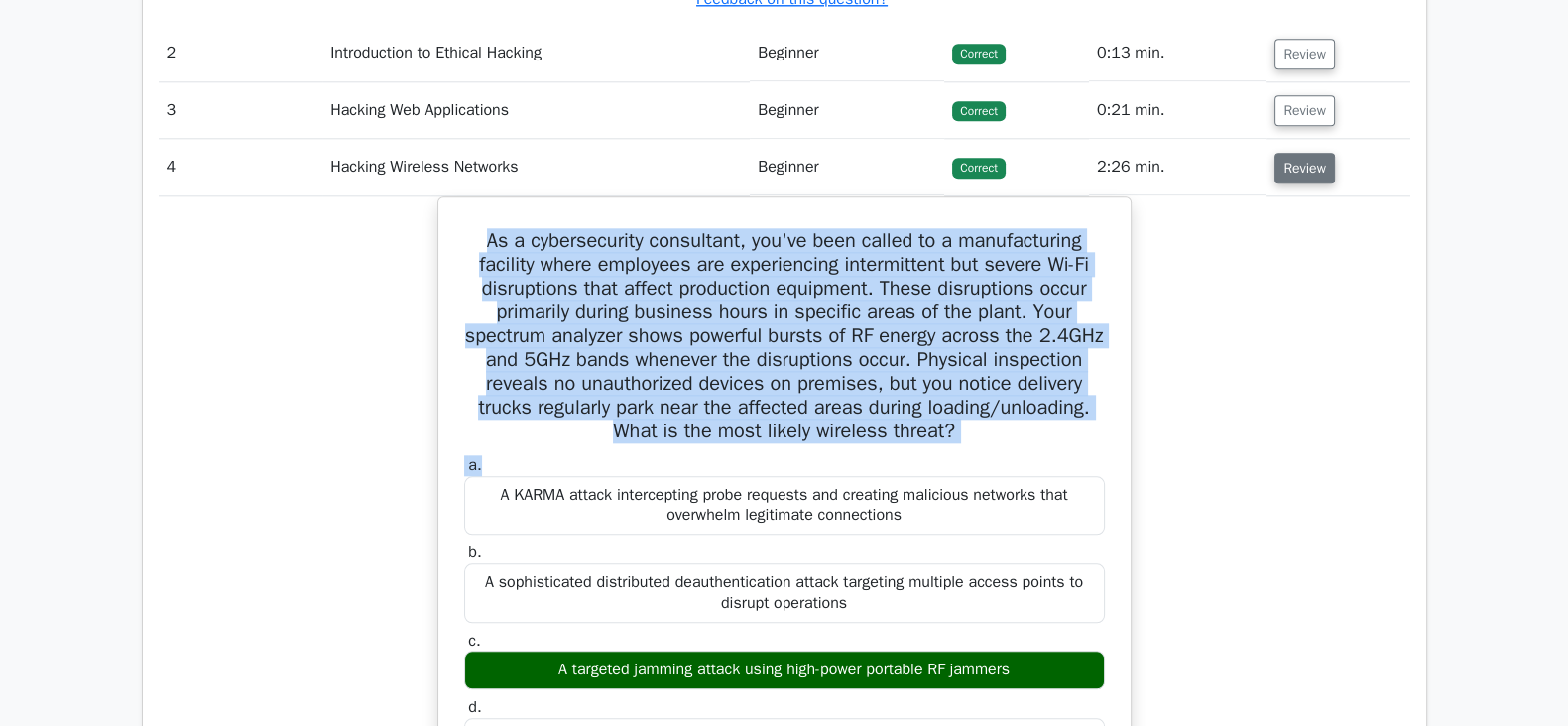 click on "Review" at bounding box center [1304, 168] 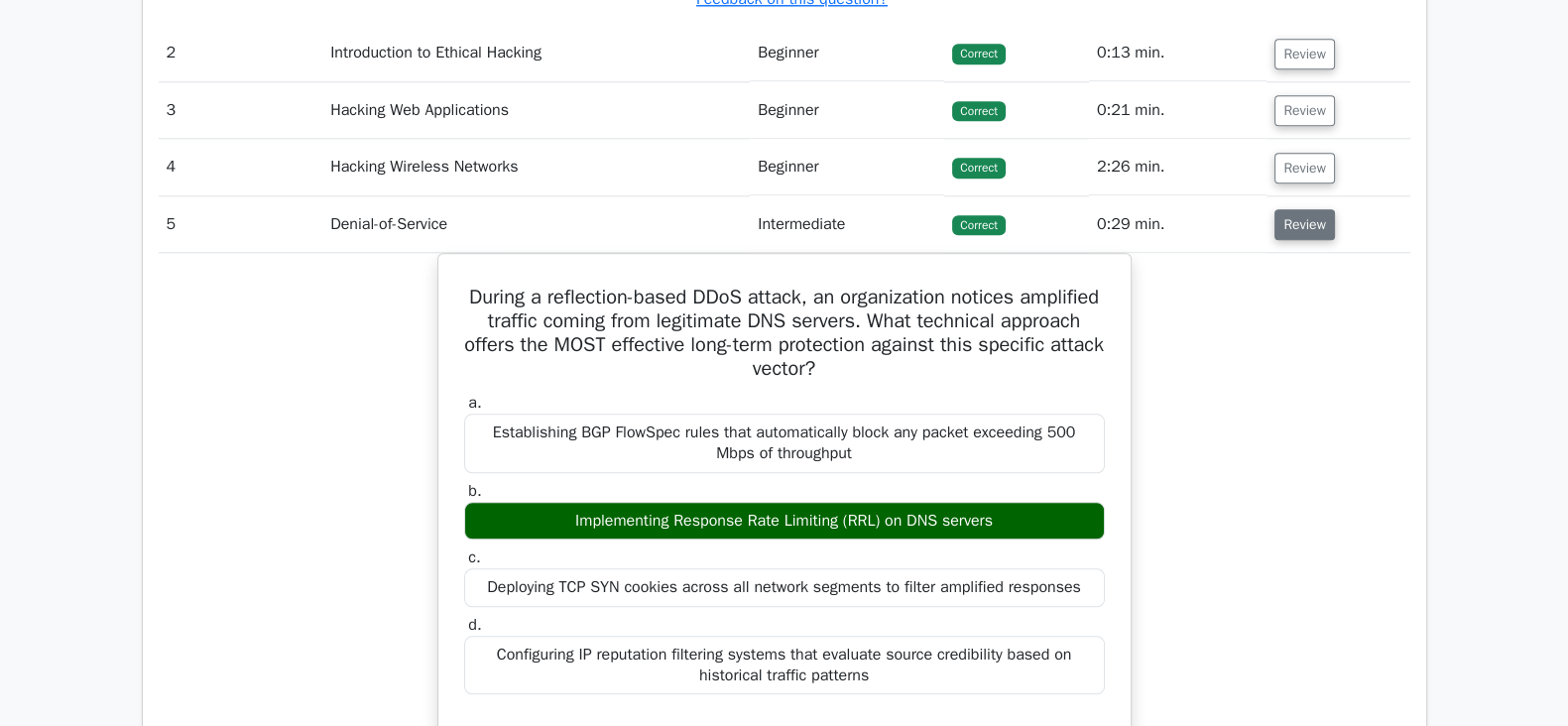 click on "Review" at bounding box center (1304, 224) 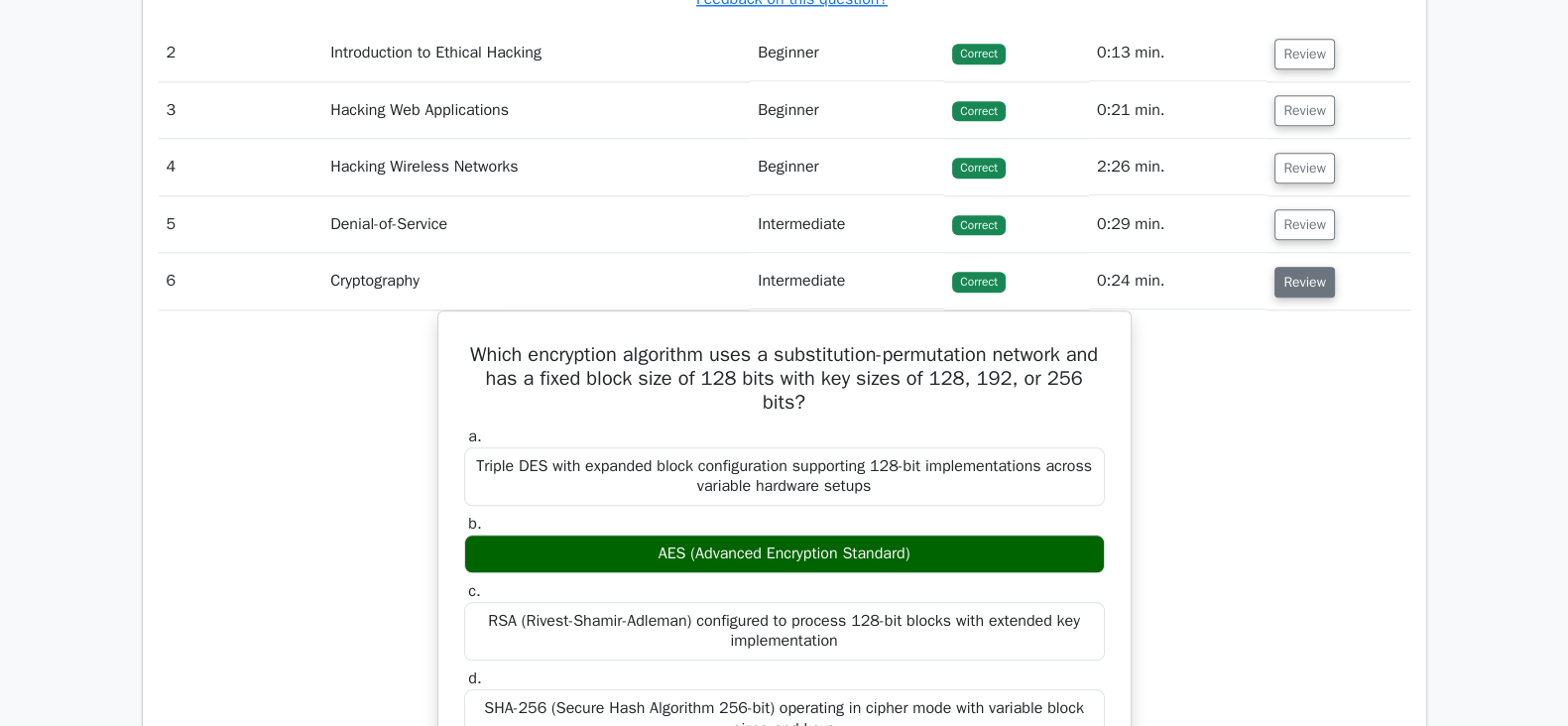 click on "Review" at bounding box center [1304, 282] 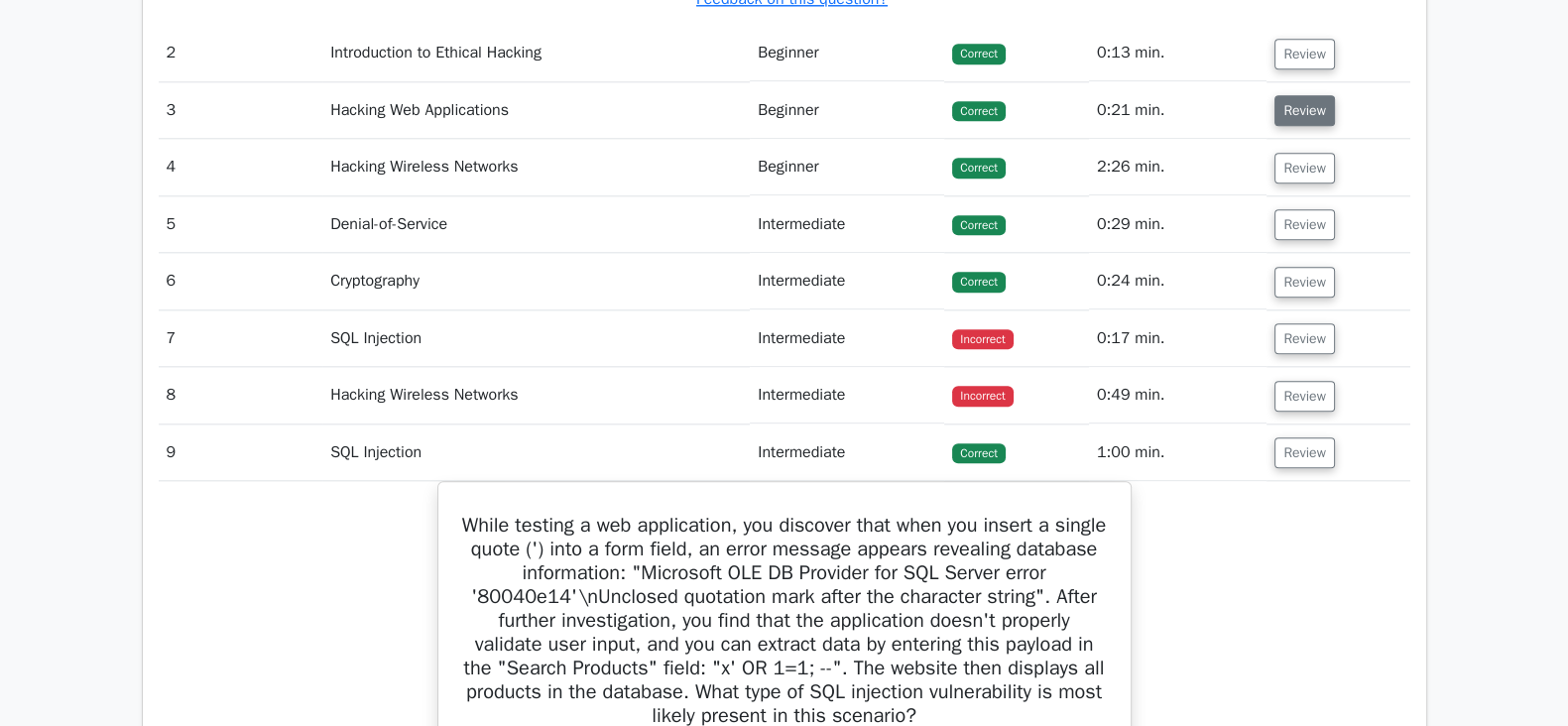 click on "Review" at bounding box center (1304, 110) 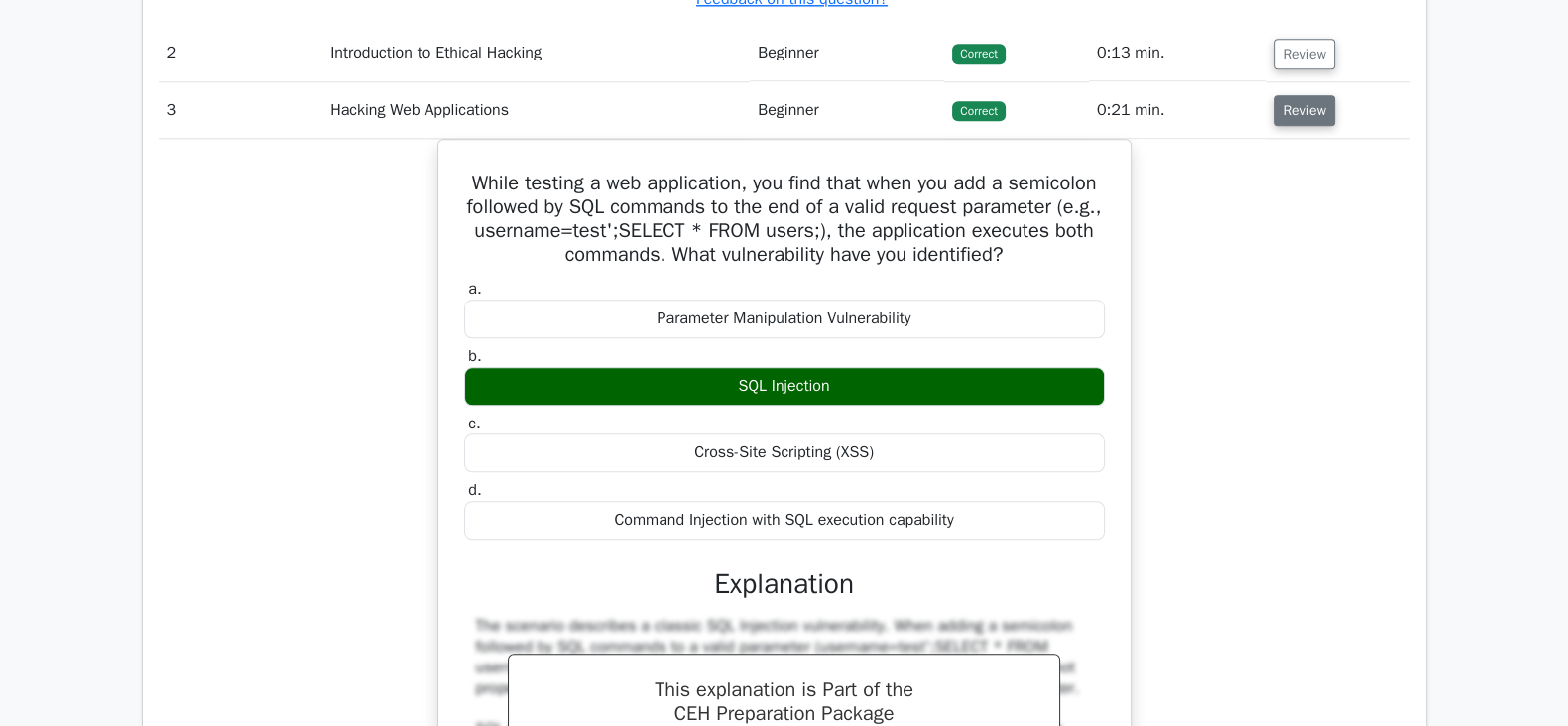 click on "Review" at bounding box center [1304, 110] 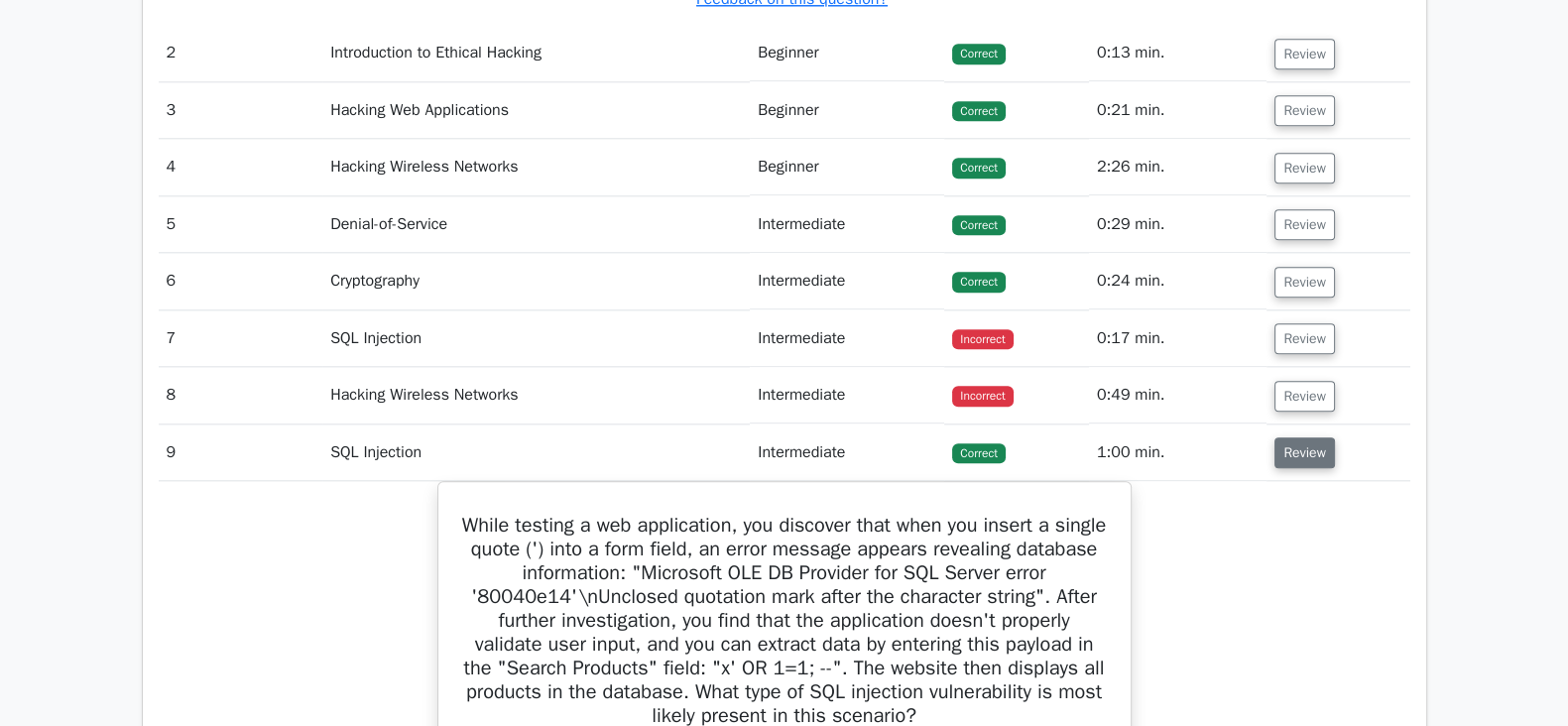 click on "Review" at bounding box center [1304, 452] 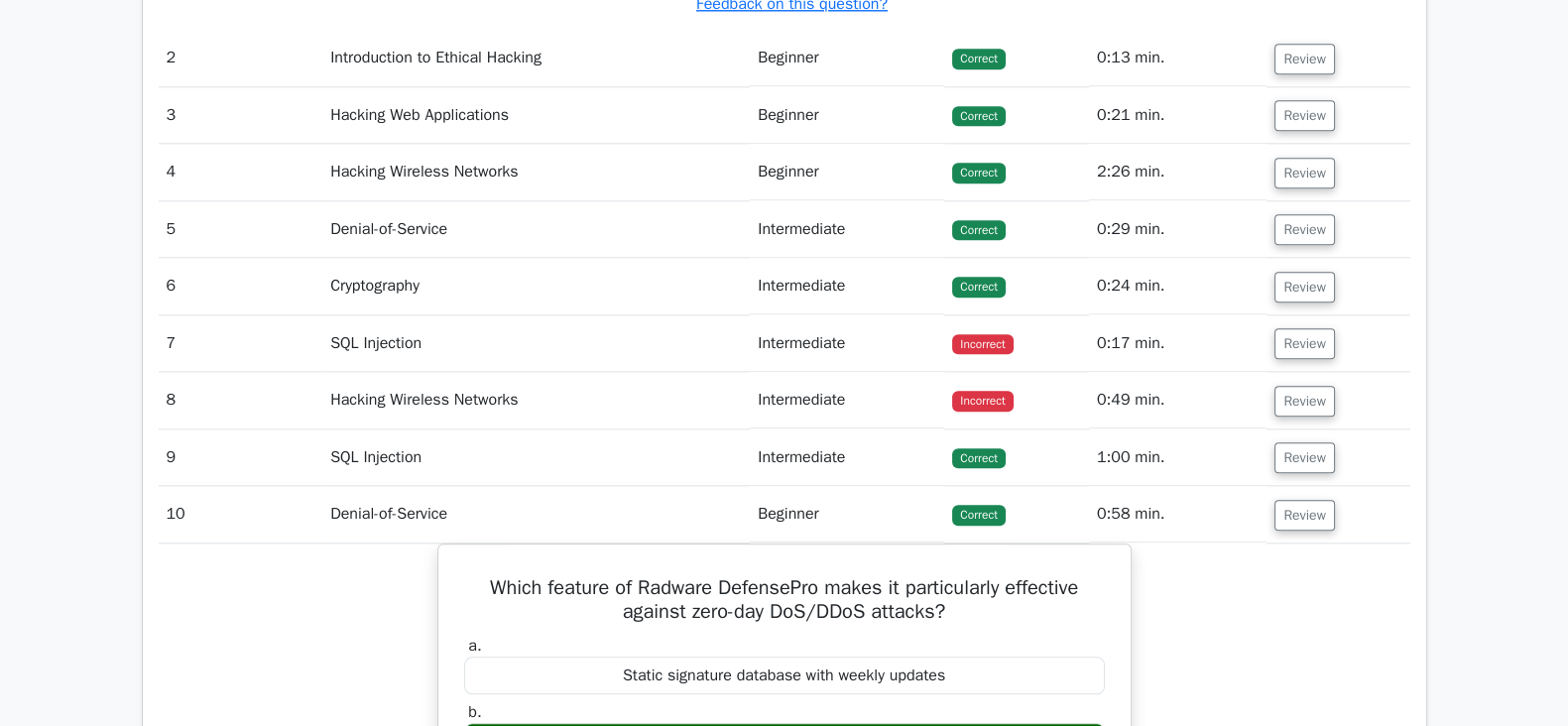 scroll, scrollTop: 3383, scrollLeft: 0, axis: vertical 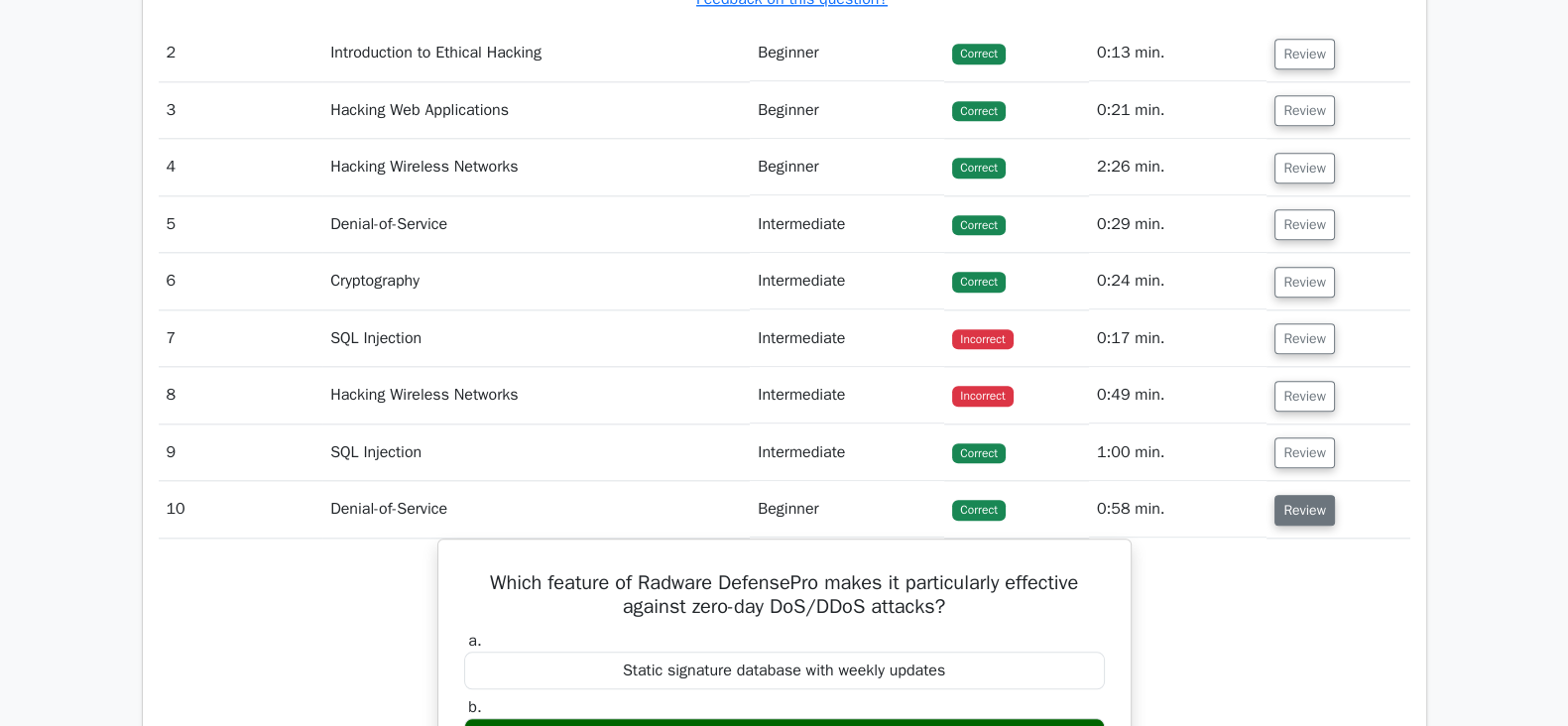 click on "Review" at bounding box center (1304, 510) 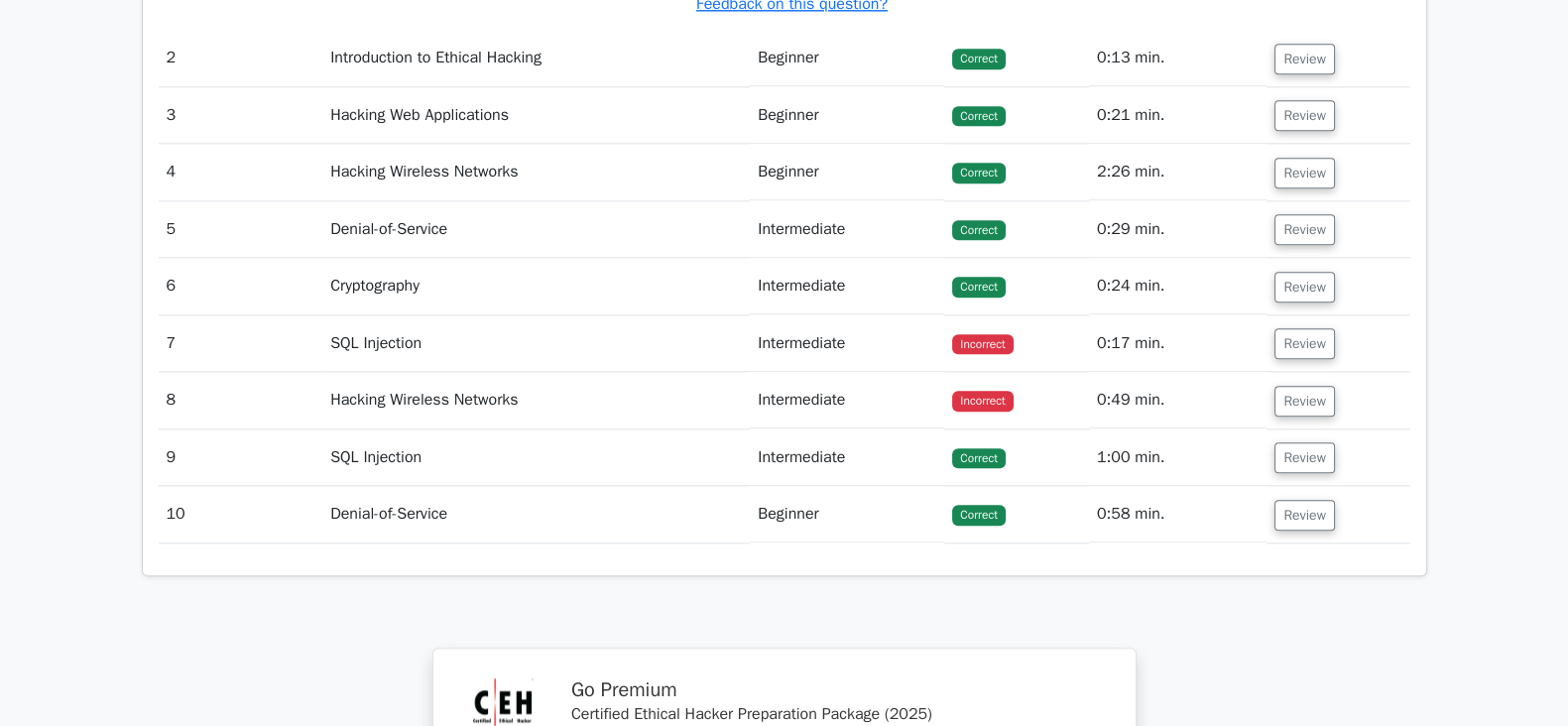 scroll, scrollTop: 2114, scrollLeft: 0, axis: vertical 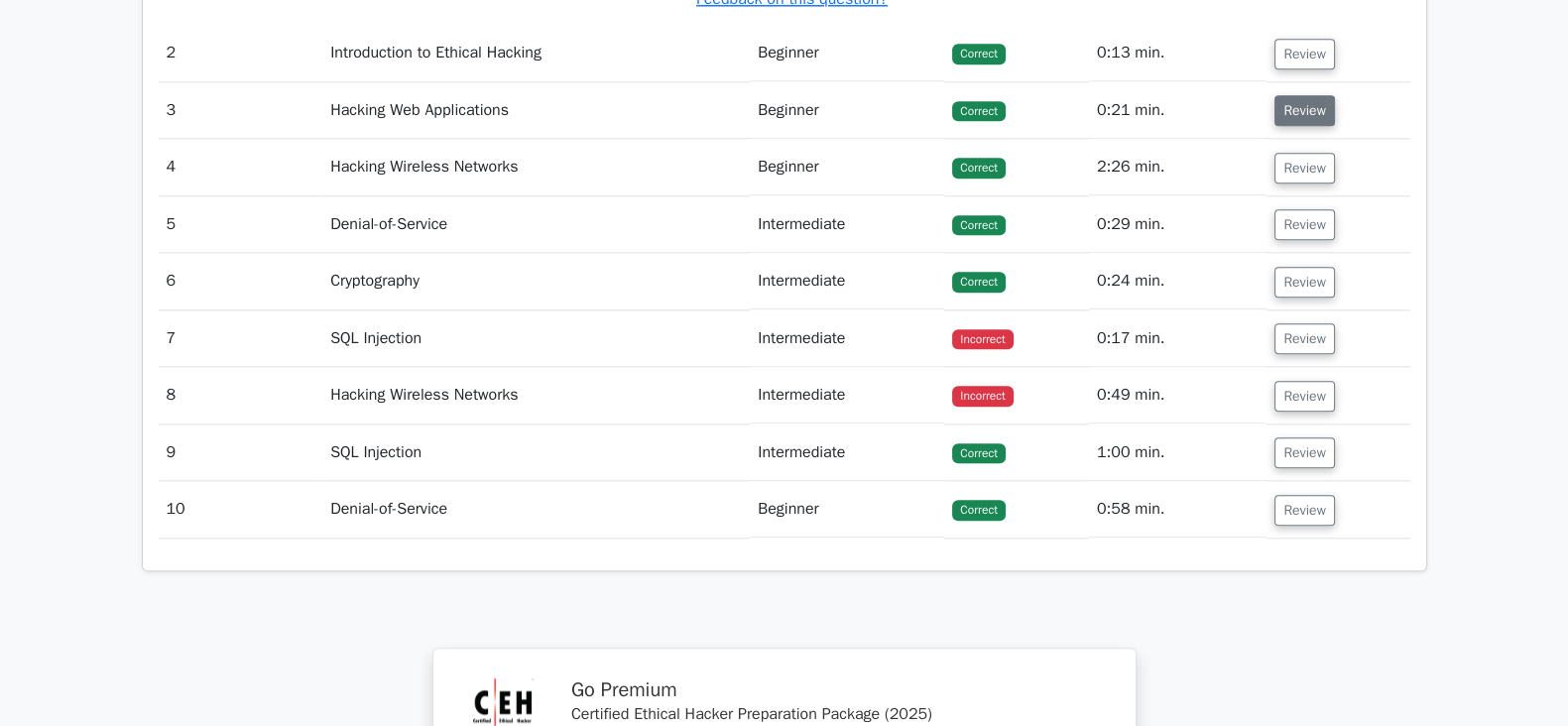 click on "Review" at bounding box center [1304, 110] 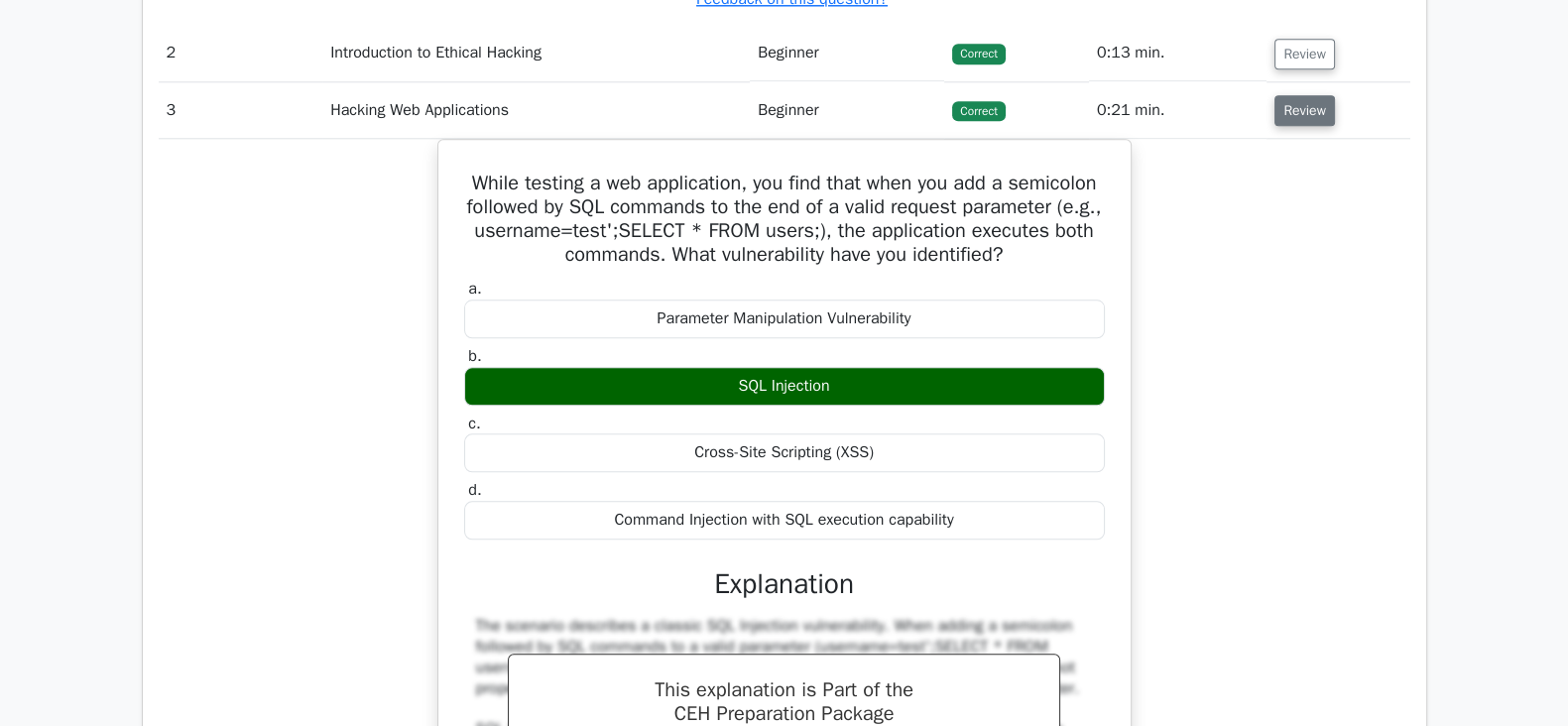click on "Review" at bounding box center (1304, 110) 